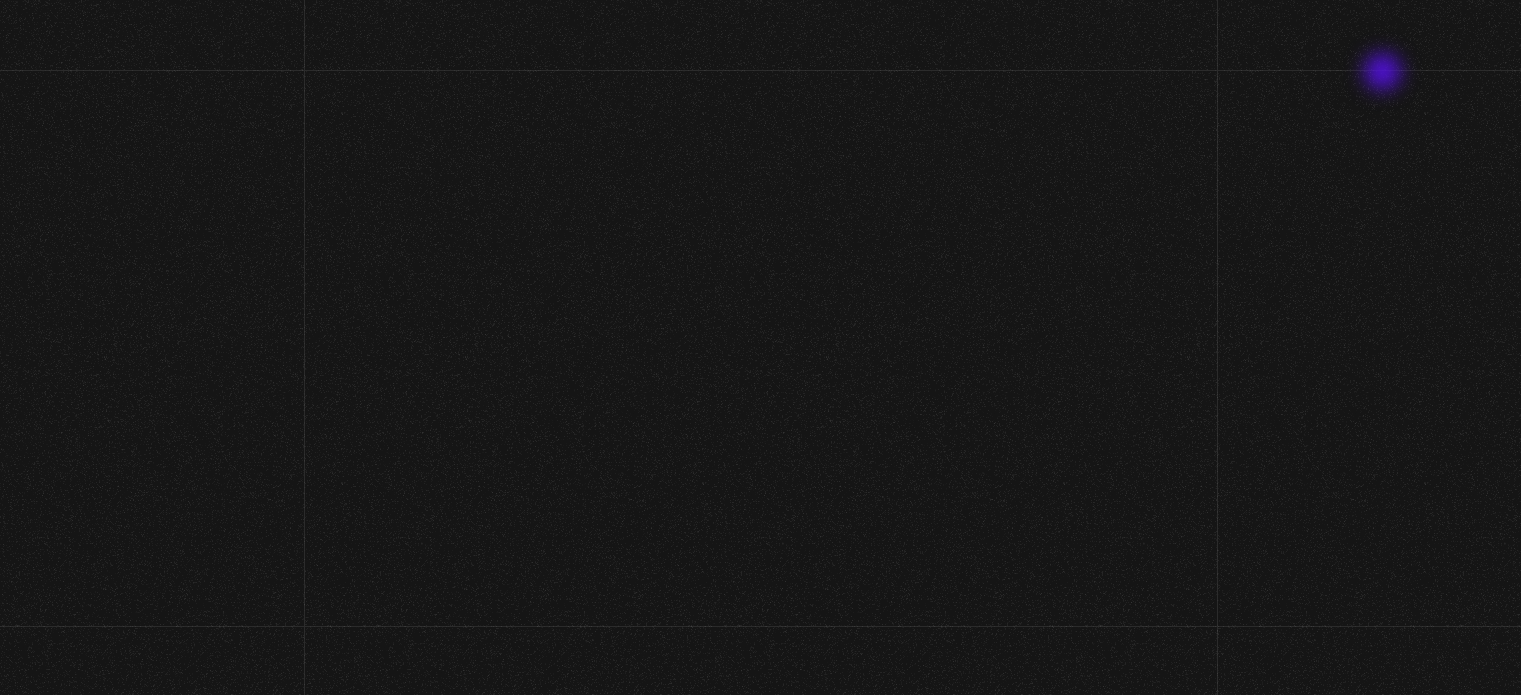 scroll, scrollTop: 0, scrollLeft: 0, axis: both 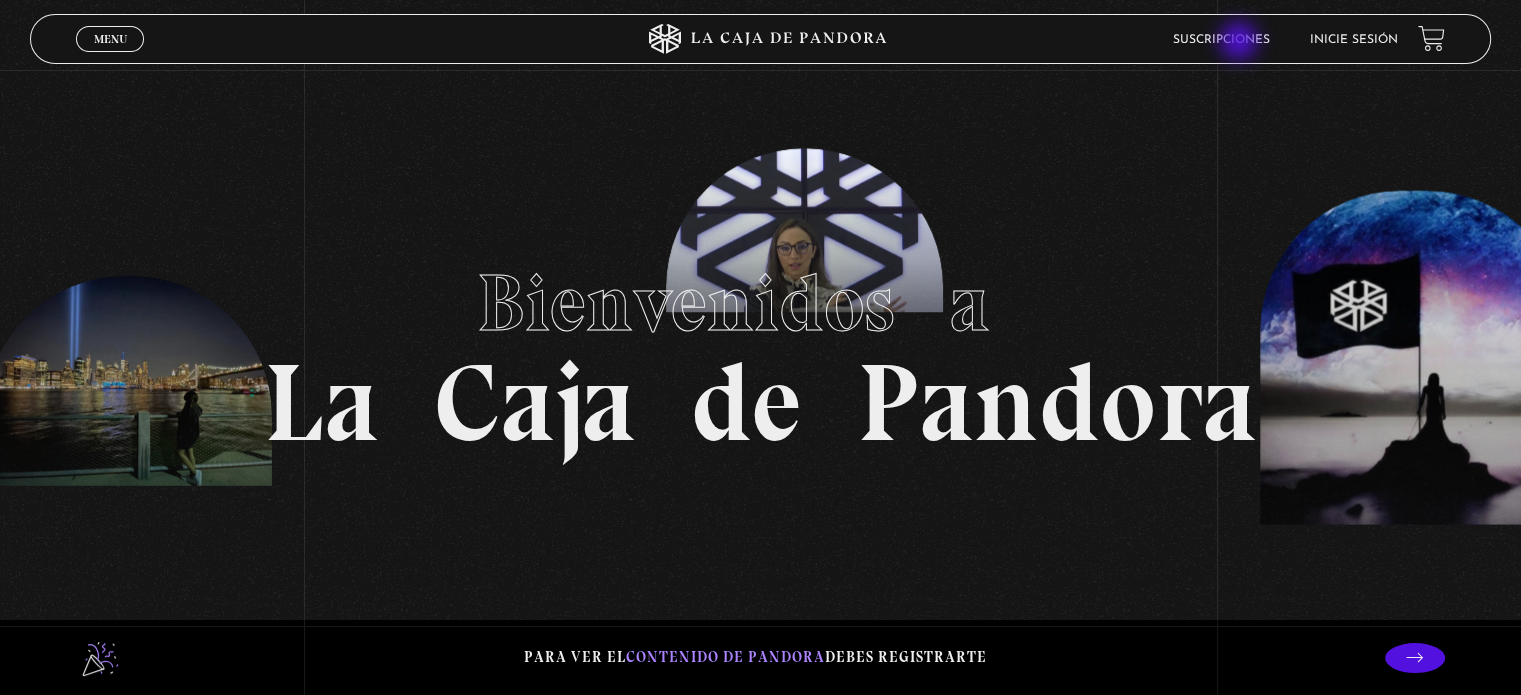 click on "Suscripciones" at bounding box center [1221, 40] 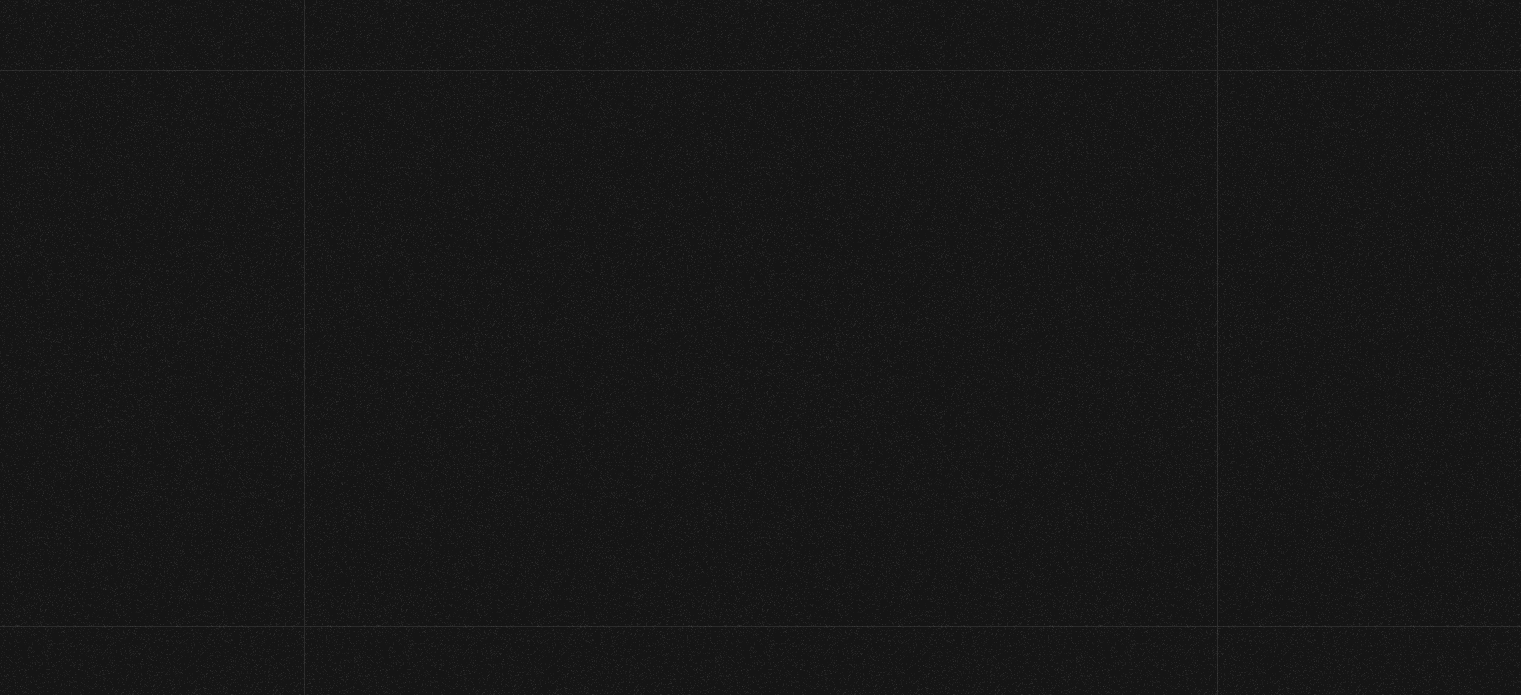 scroll, scrollTop: 0, scrollLeft: 0, axis: both 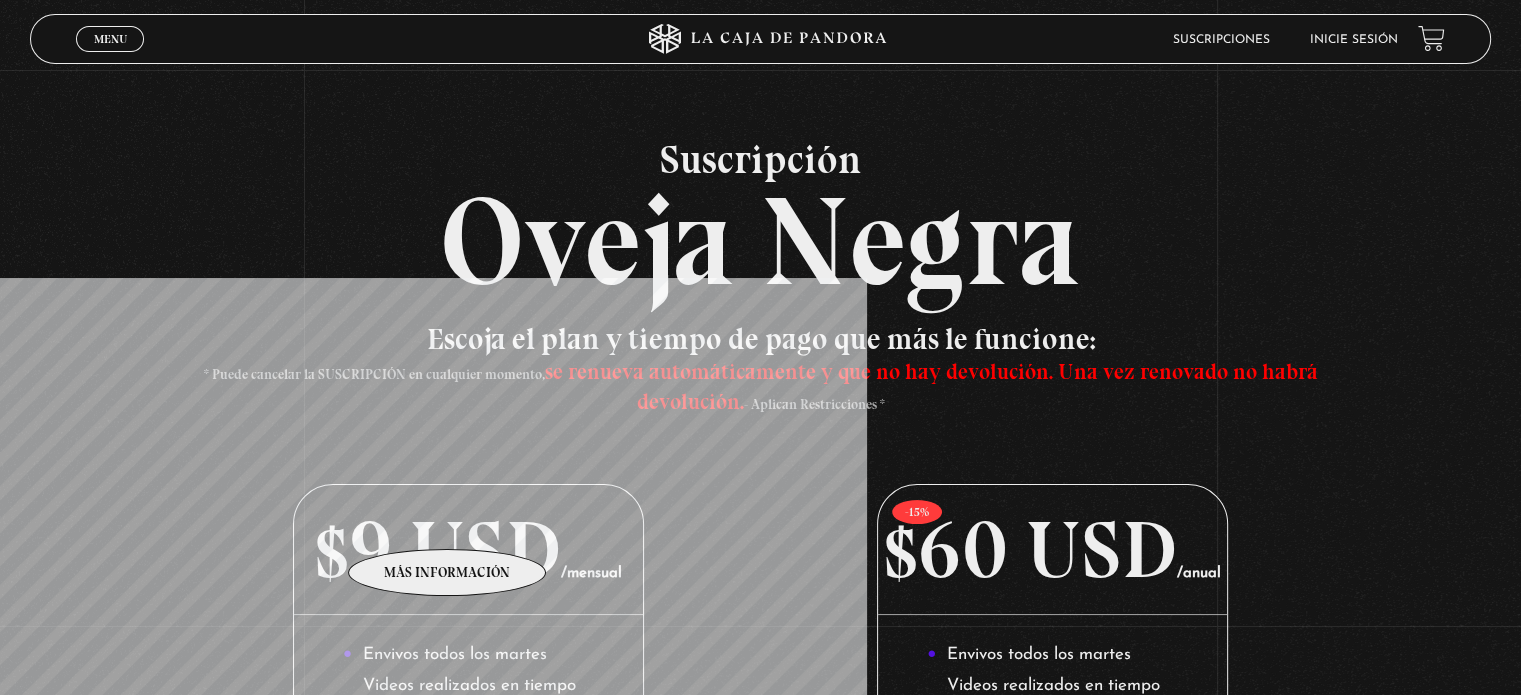 click on "$9 USD /mensual" at bounding box center [468, 550] 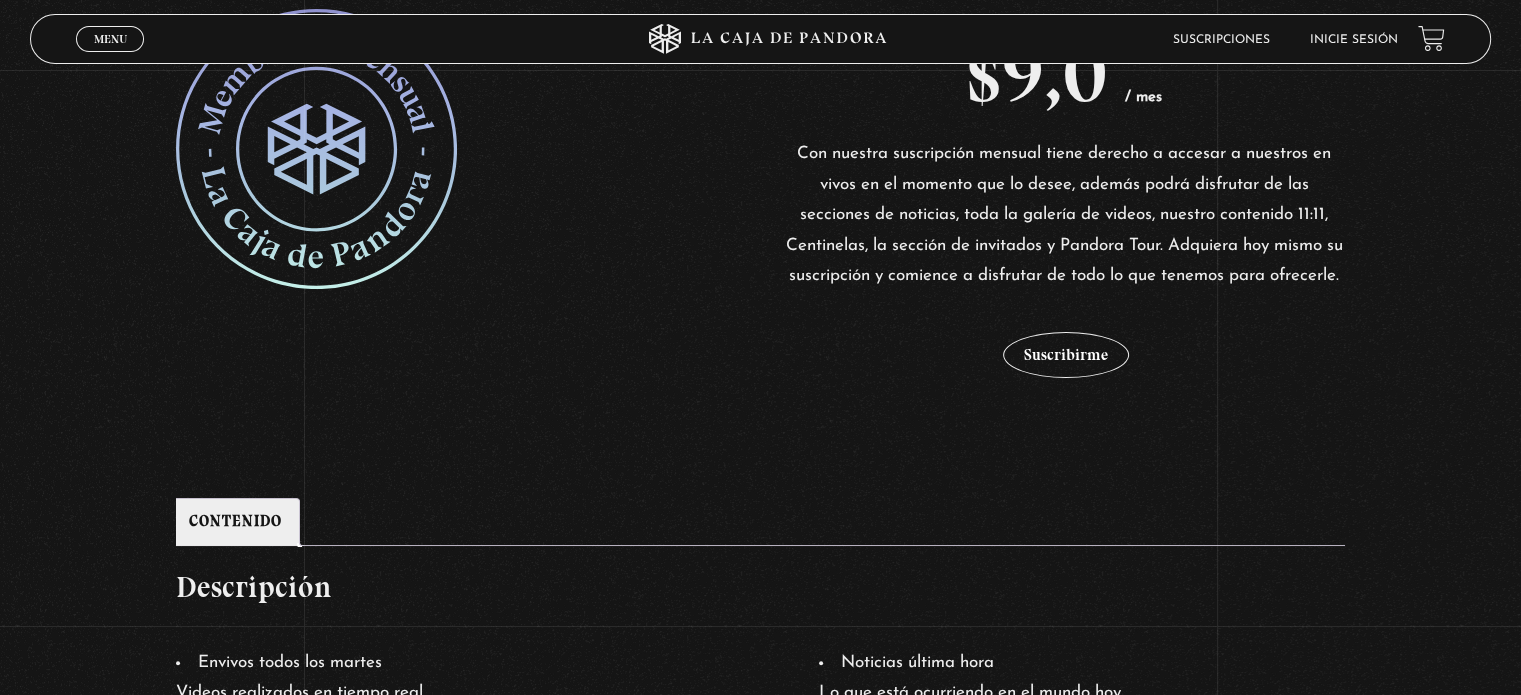 scroll, scrollTop: 429, scrollLeft: 0, axis: vertical 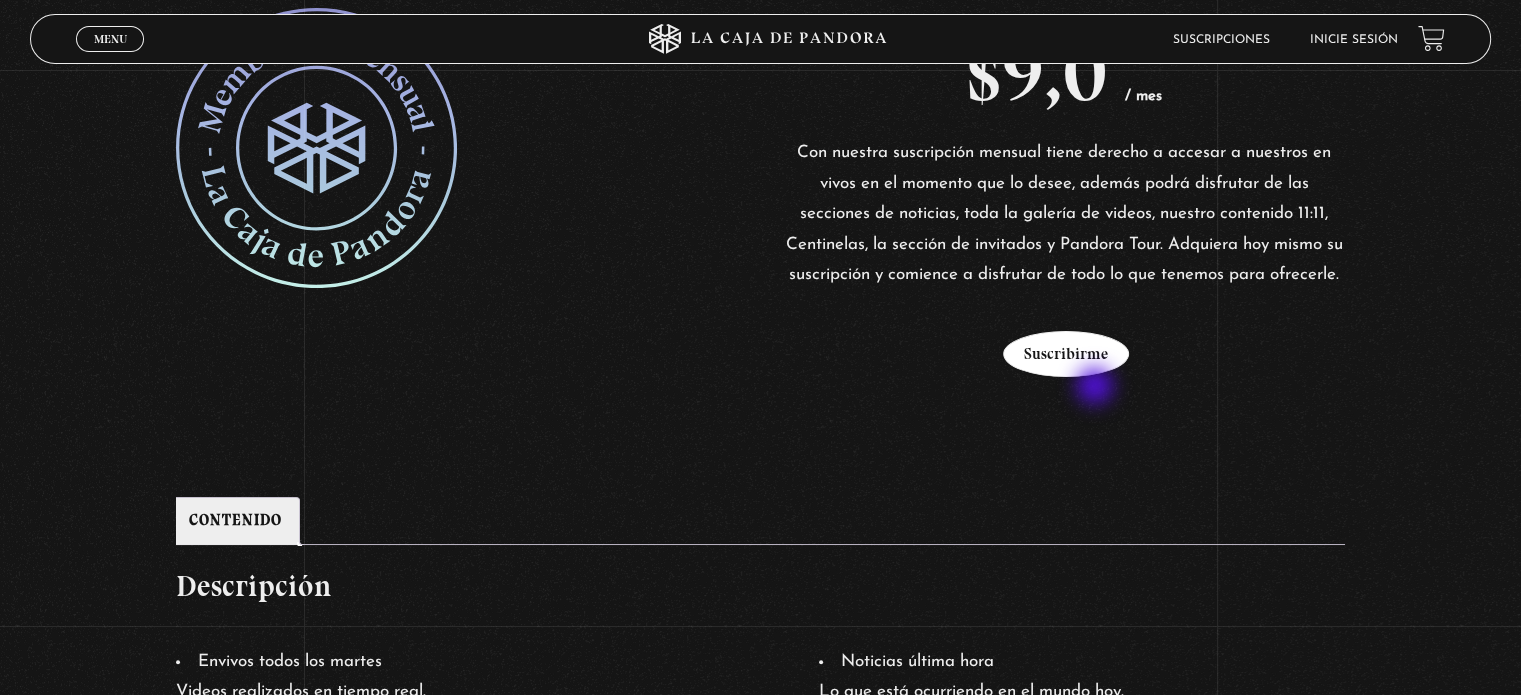 click on "Suscribirme" at bounding box center [1066, 354] 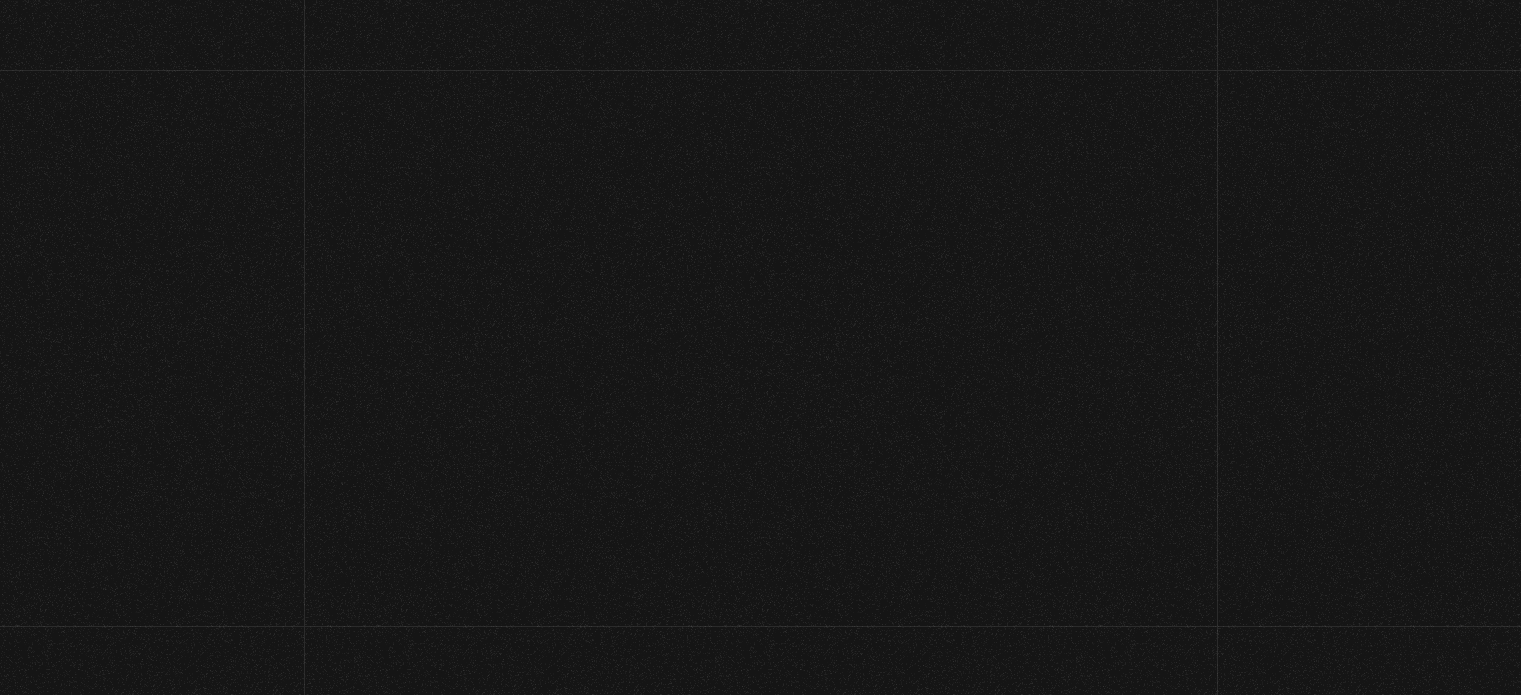 scroll, scrollTop: 0, scrollLeft: 0, axis: both 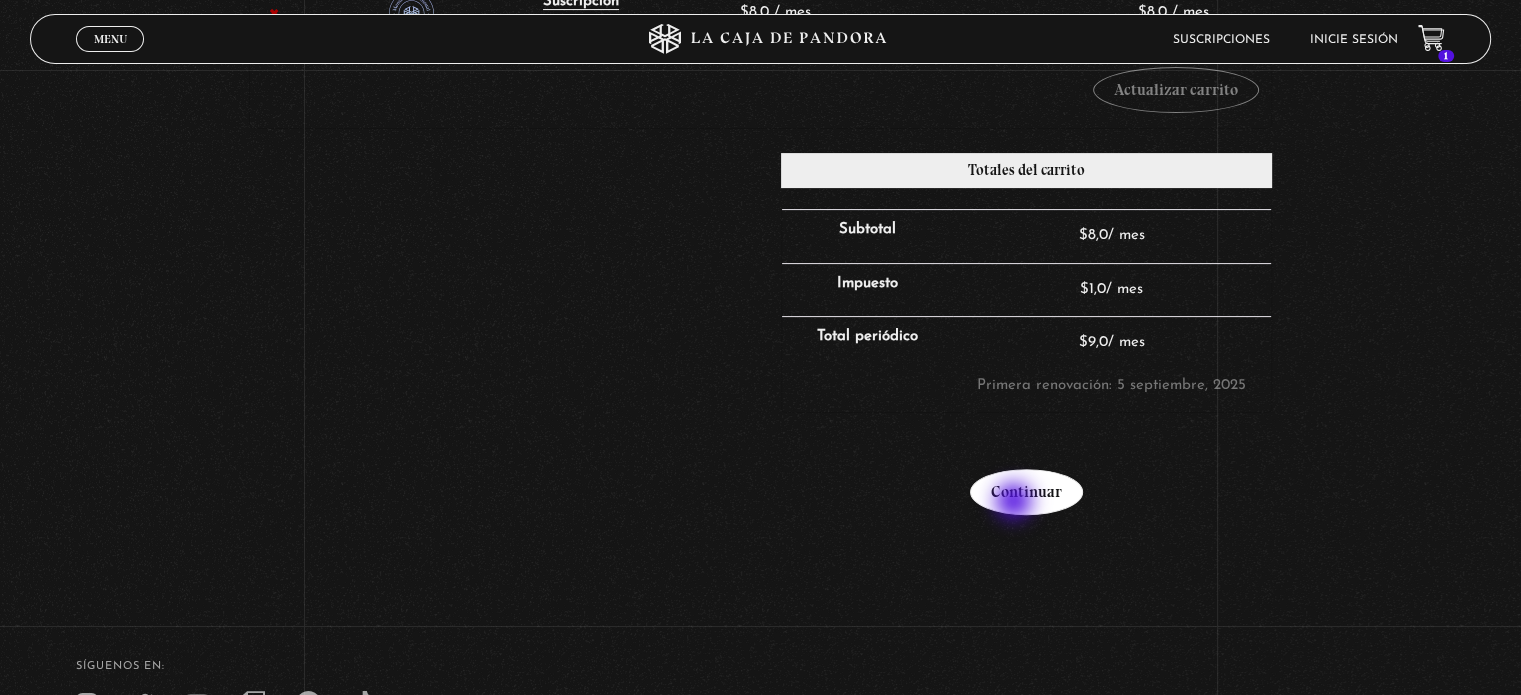 click on "Continuar" at bounding box center [1026, 492] 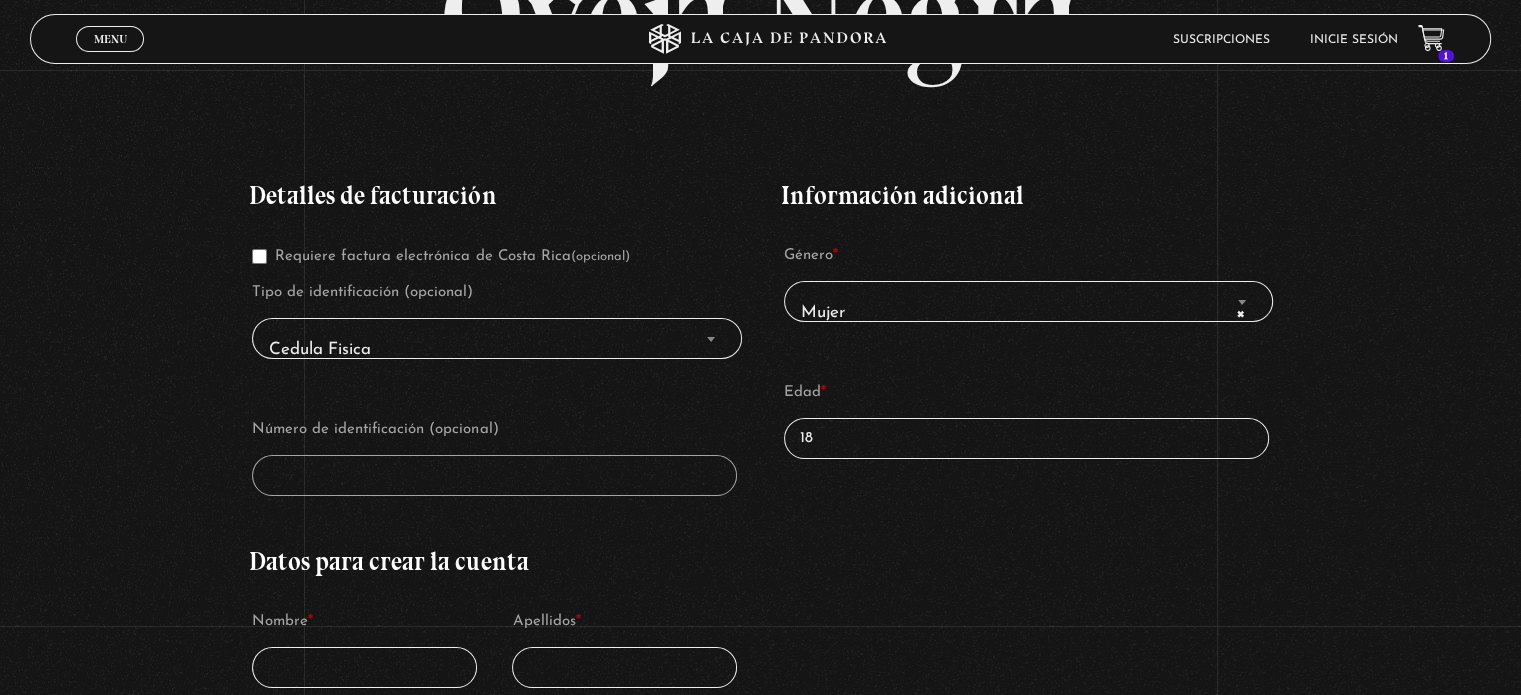 scroll, scrollTop: 275, scrollLeft: 0, axis: vertical 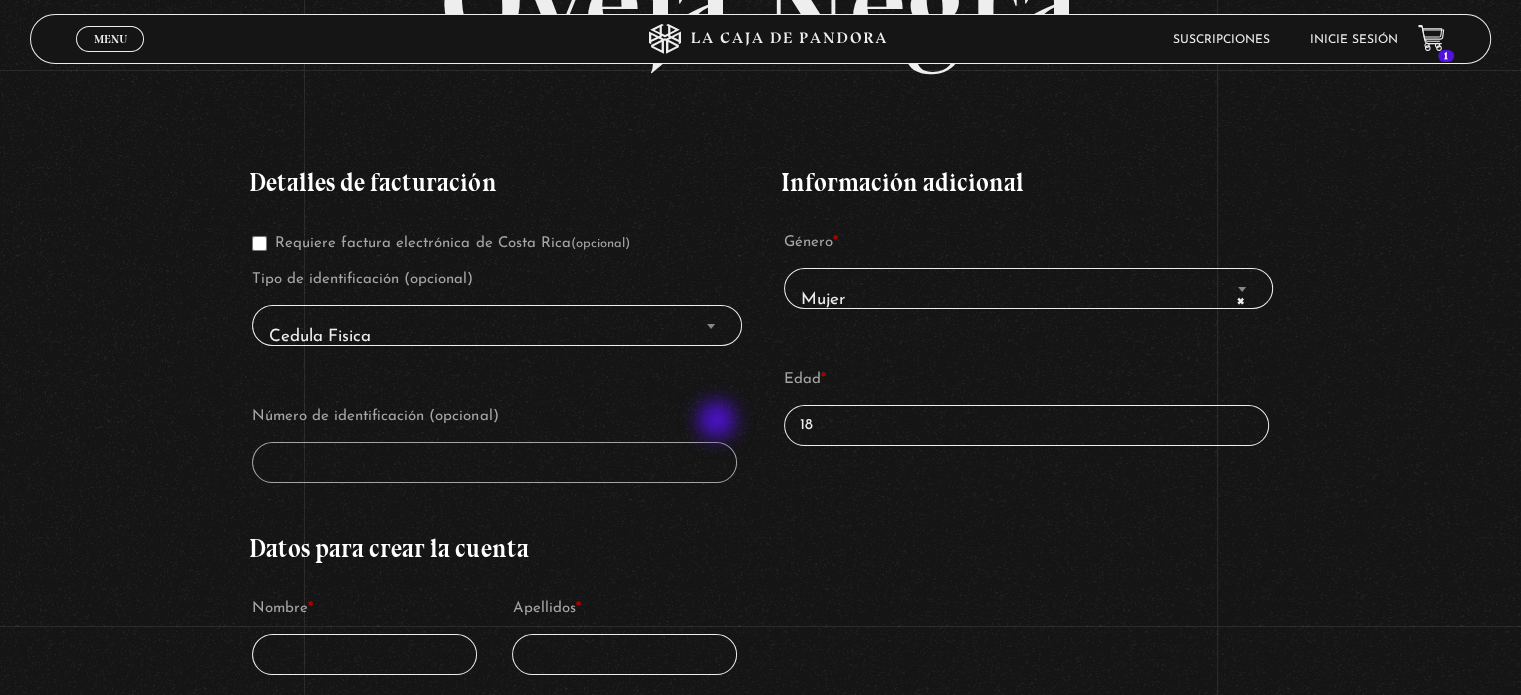 drag, startPoint x: 840, startPoint y: 422, endPoint x: 718, endPoint y: 422, distance: 122 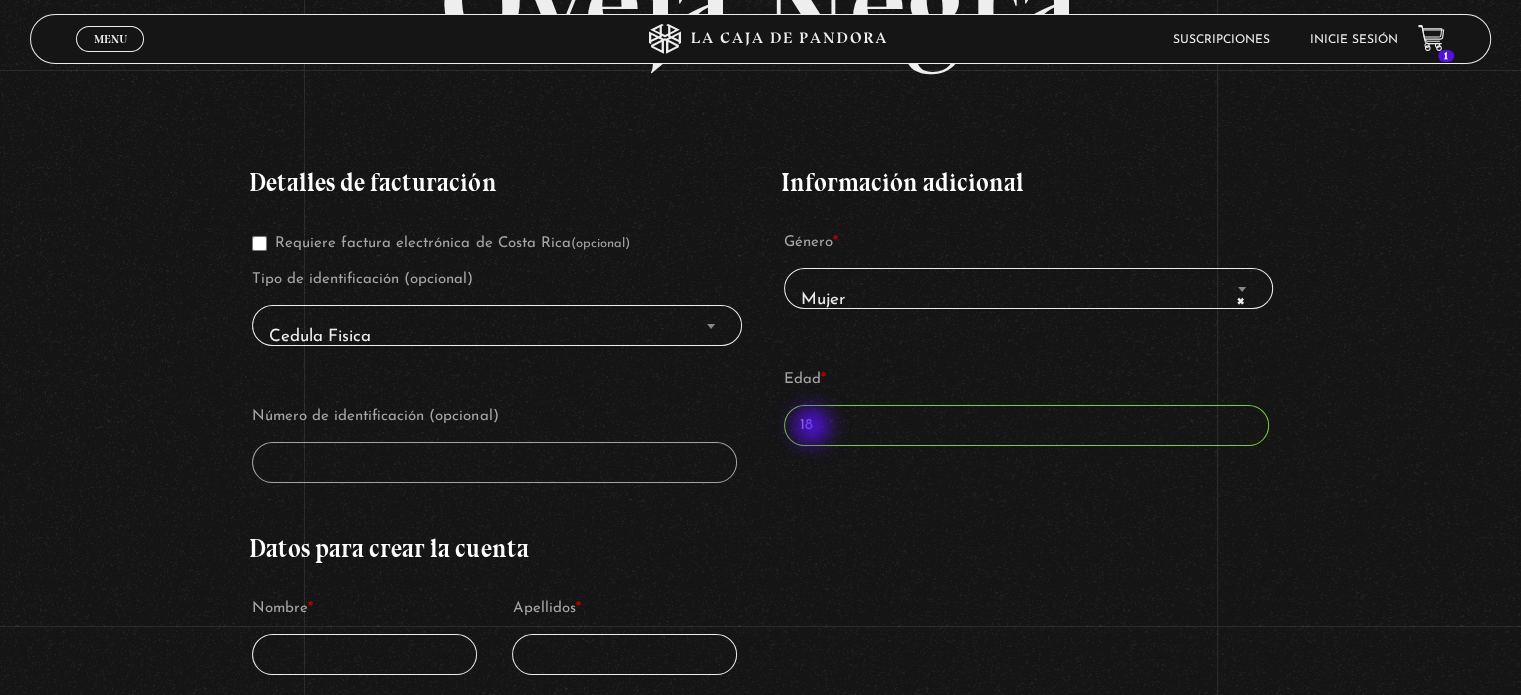 click on "18" at bounding box center (1026, 425) 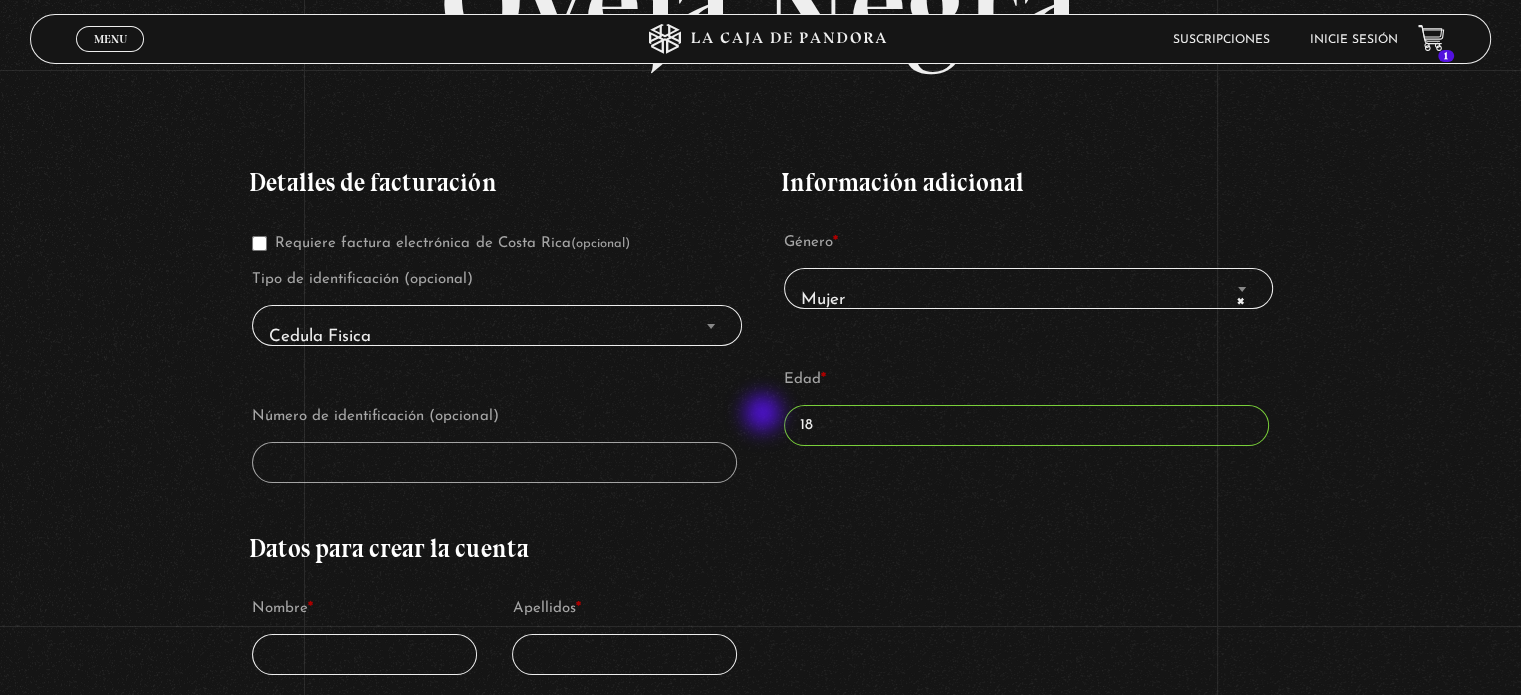 drag, startPoint x: 856, startPoint y: 422, endPoint x: 764, endPoint y: 415, distance: 92.26592 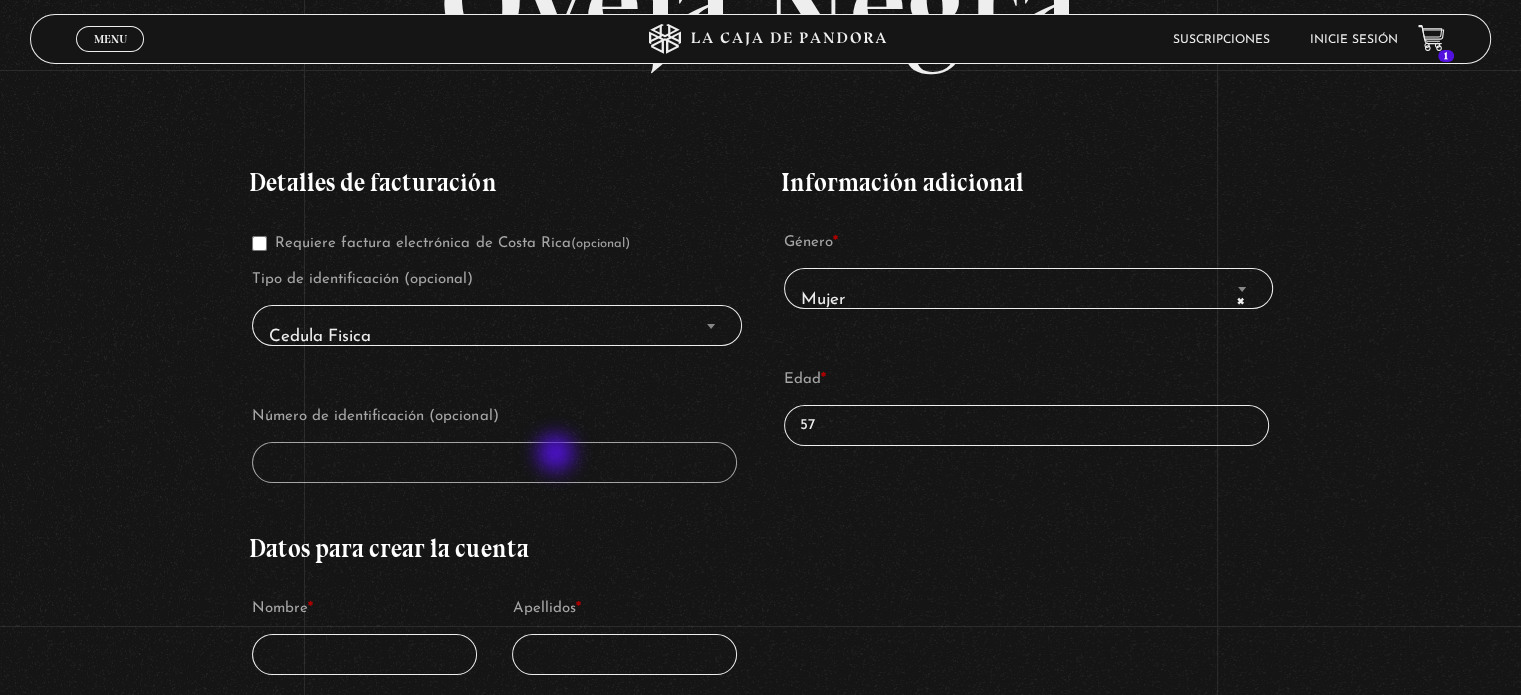 type on "57" 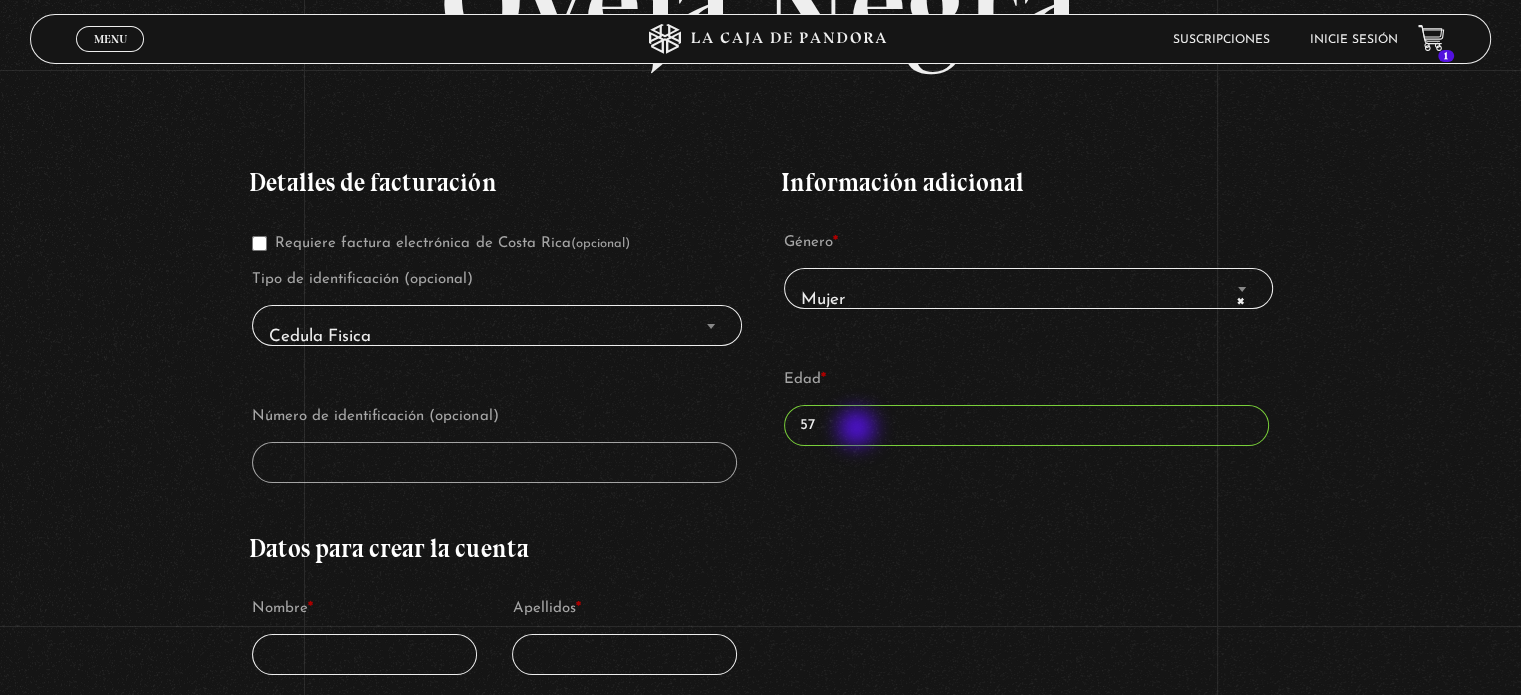 click on "57" at bounding box center [1026, 425] 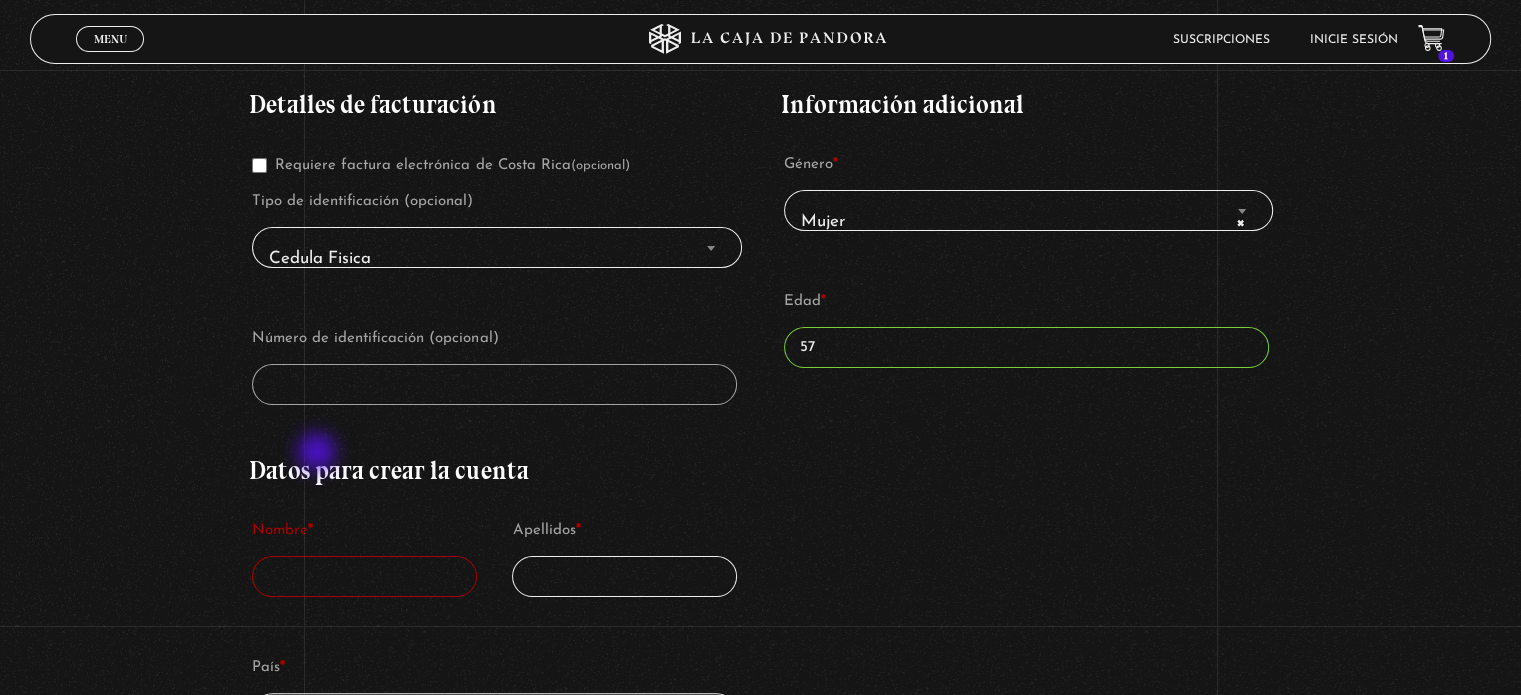scroll, scrollTop: 355, scrollLeft: 0, axis: vertical 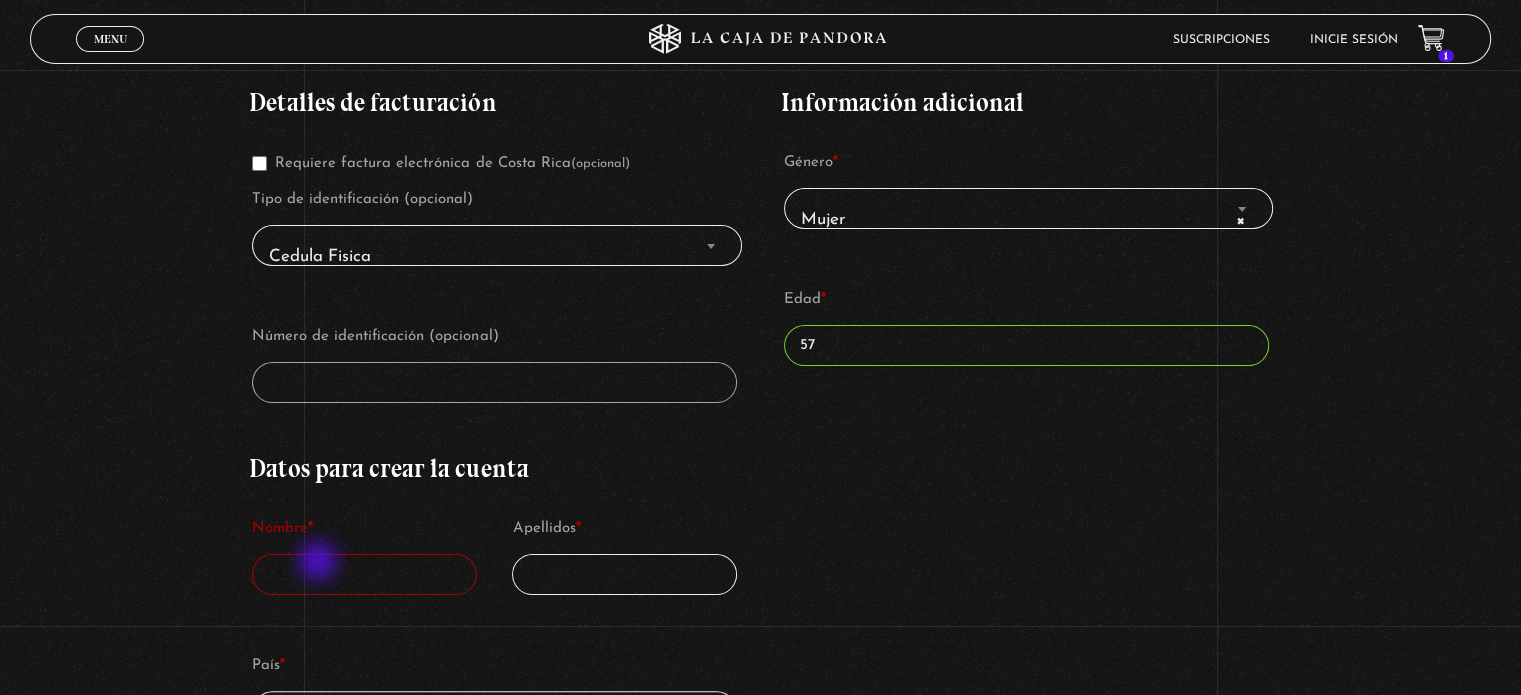 click on "Nombre  *" at bounding box center (364, 574) 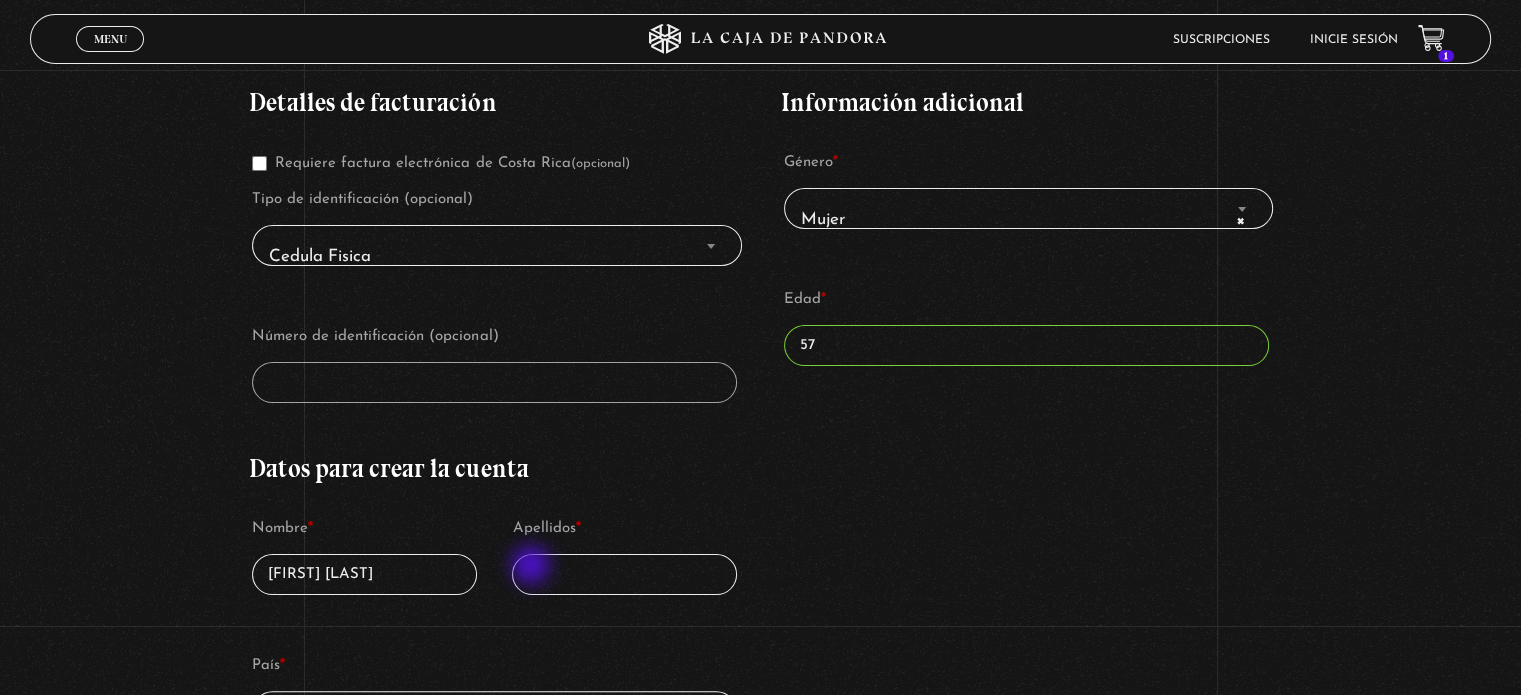 type on "Maria Eugenia" 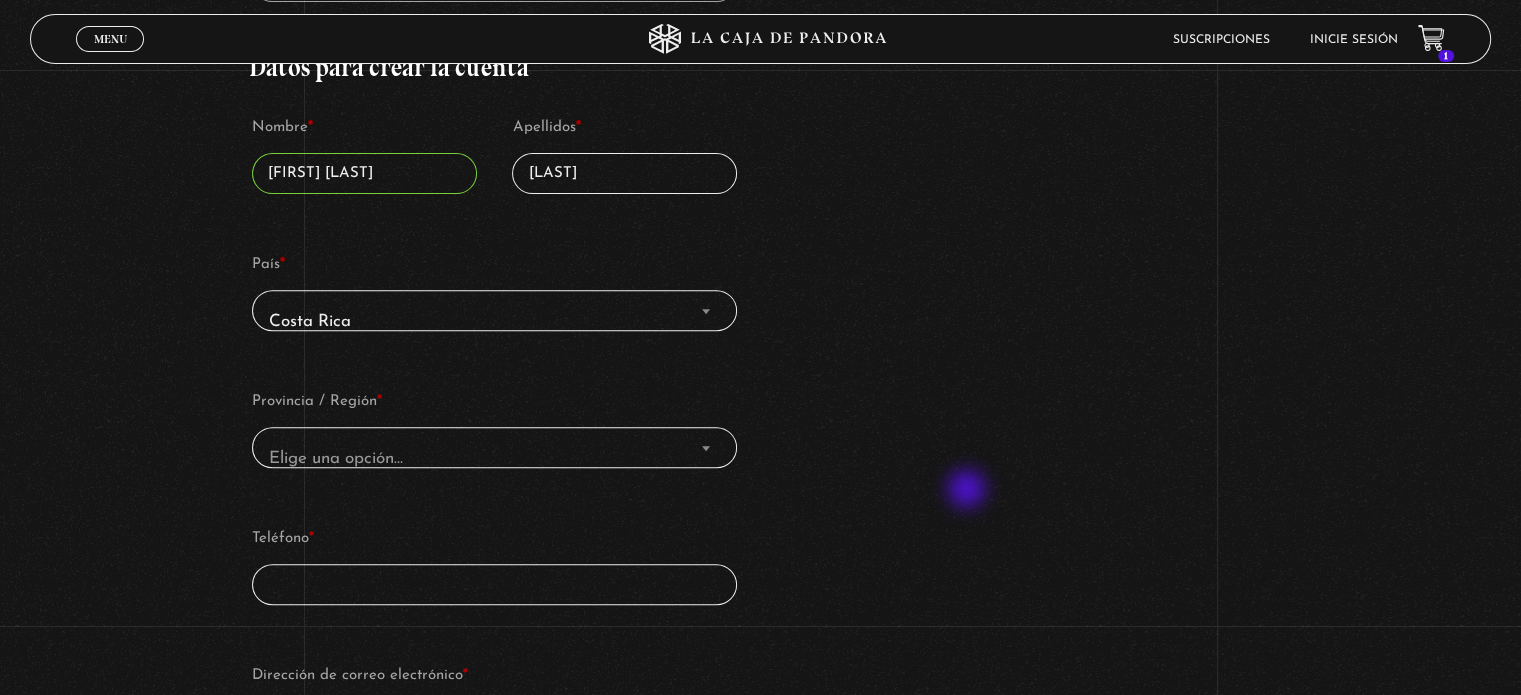 scroll, scrollTop: 756, scrollLeft: 0, axis: vertical 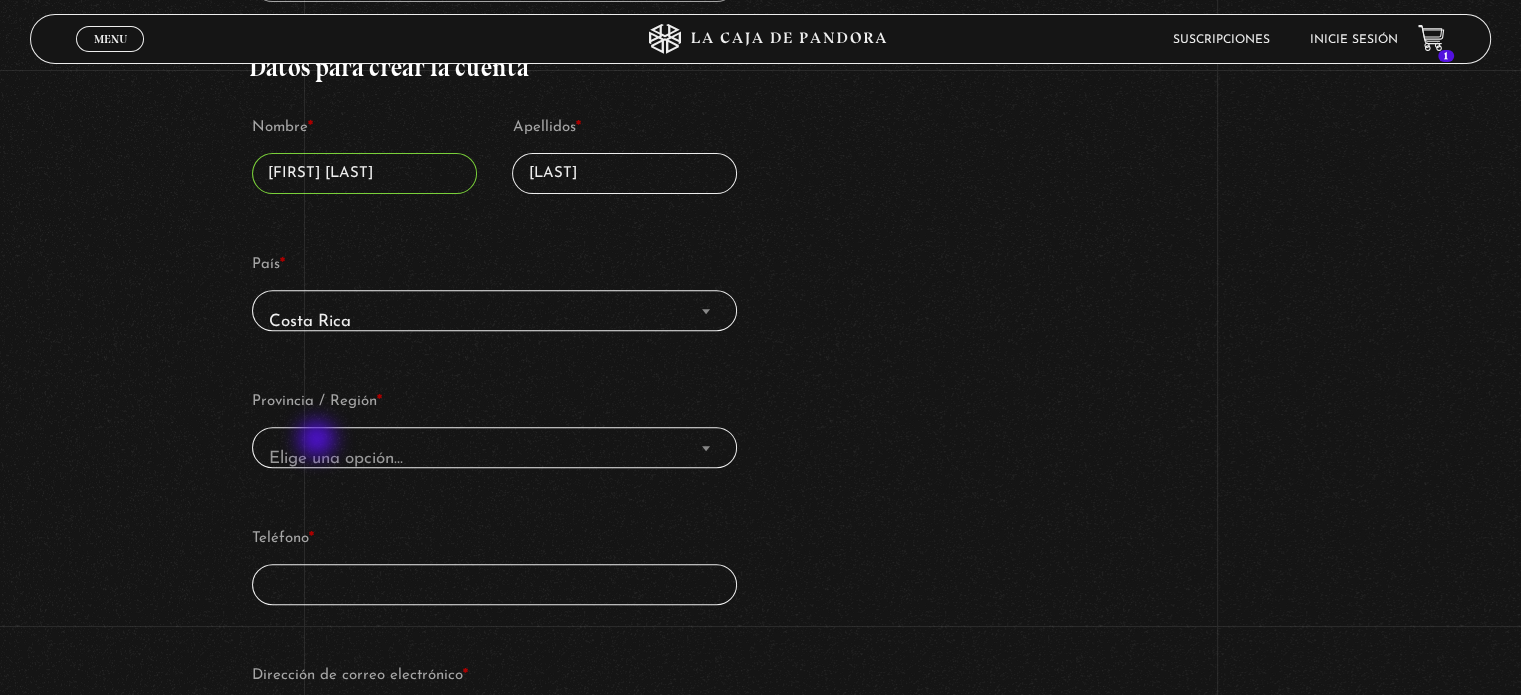 type on "Herrera" 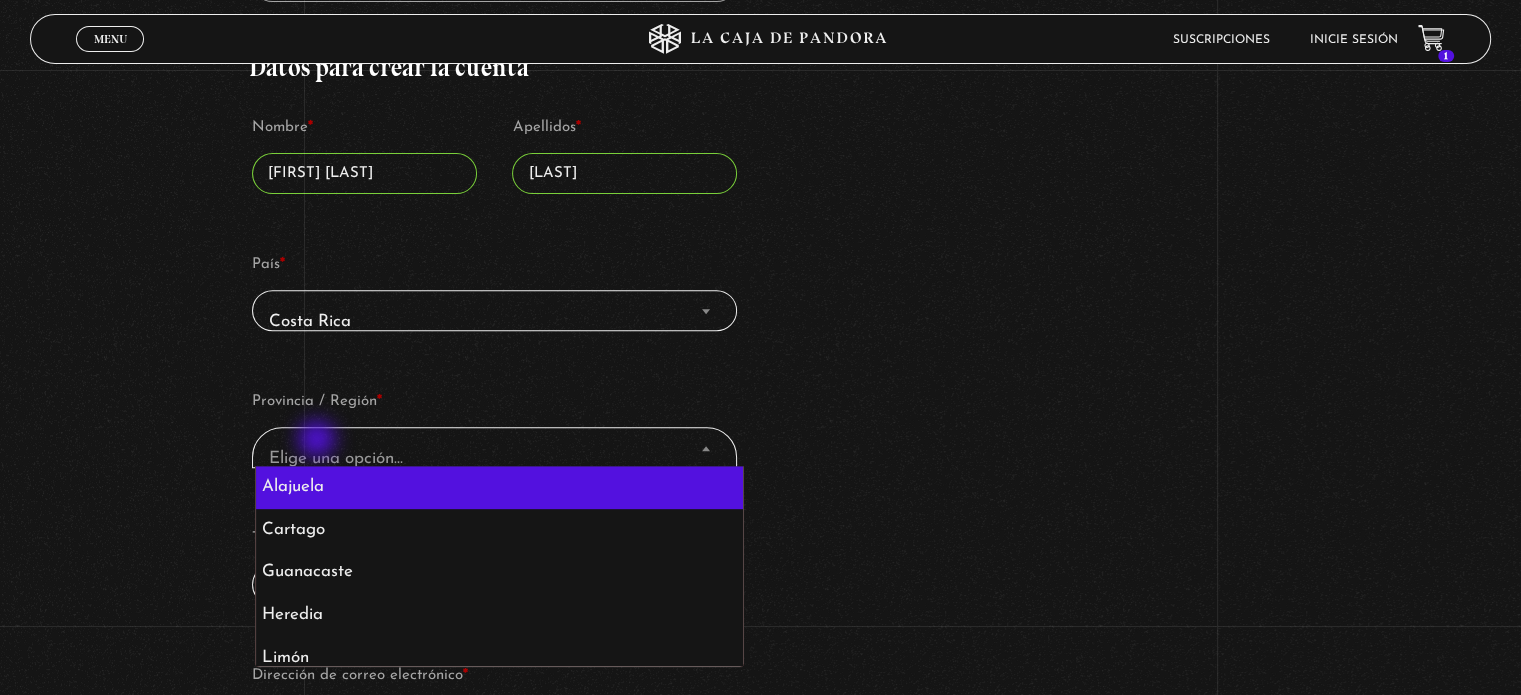 type 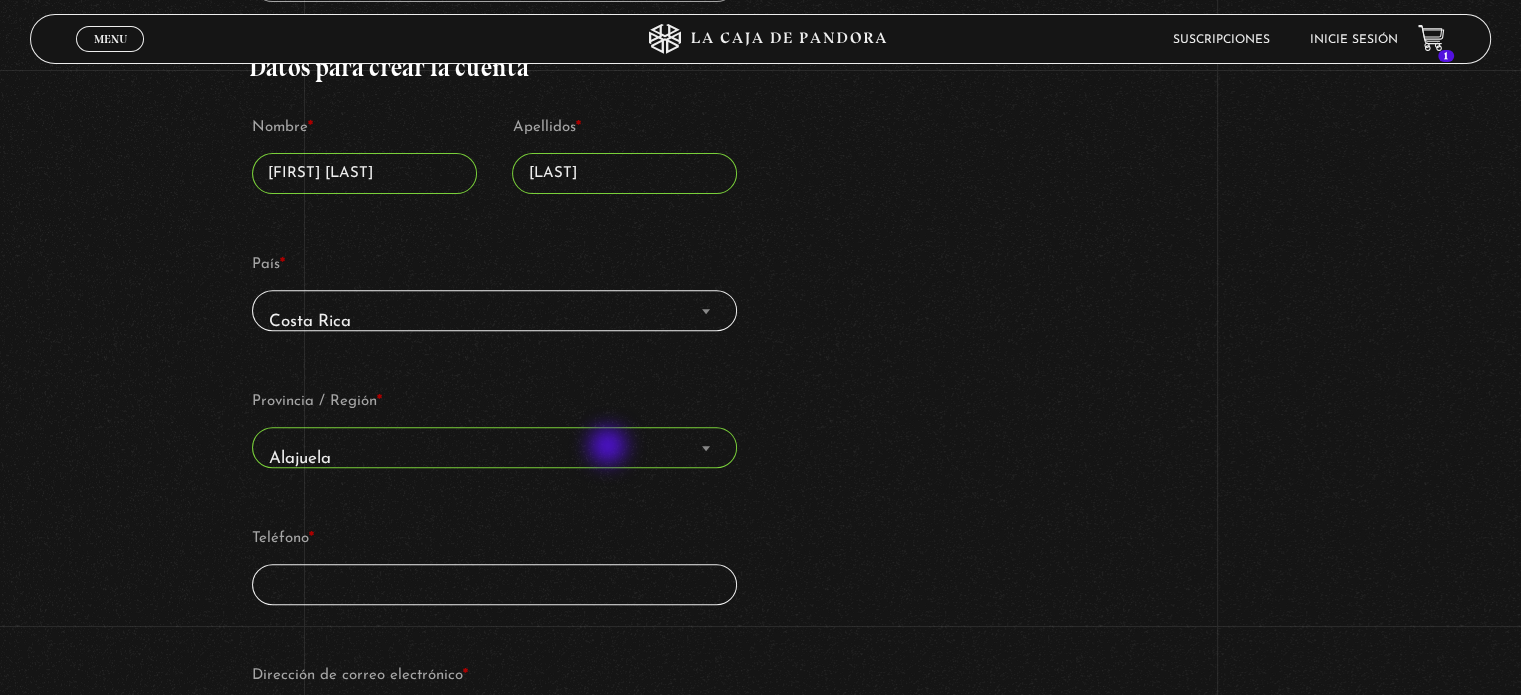 click on "Alajuela" at bounding box center [494, 458] 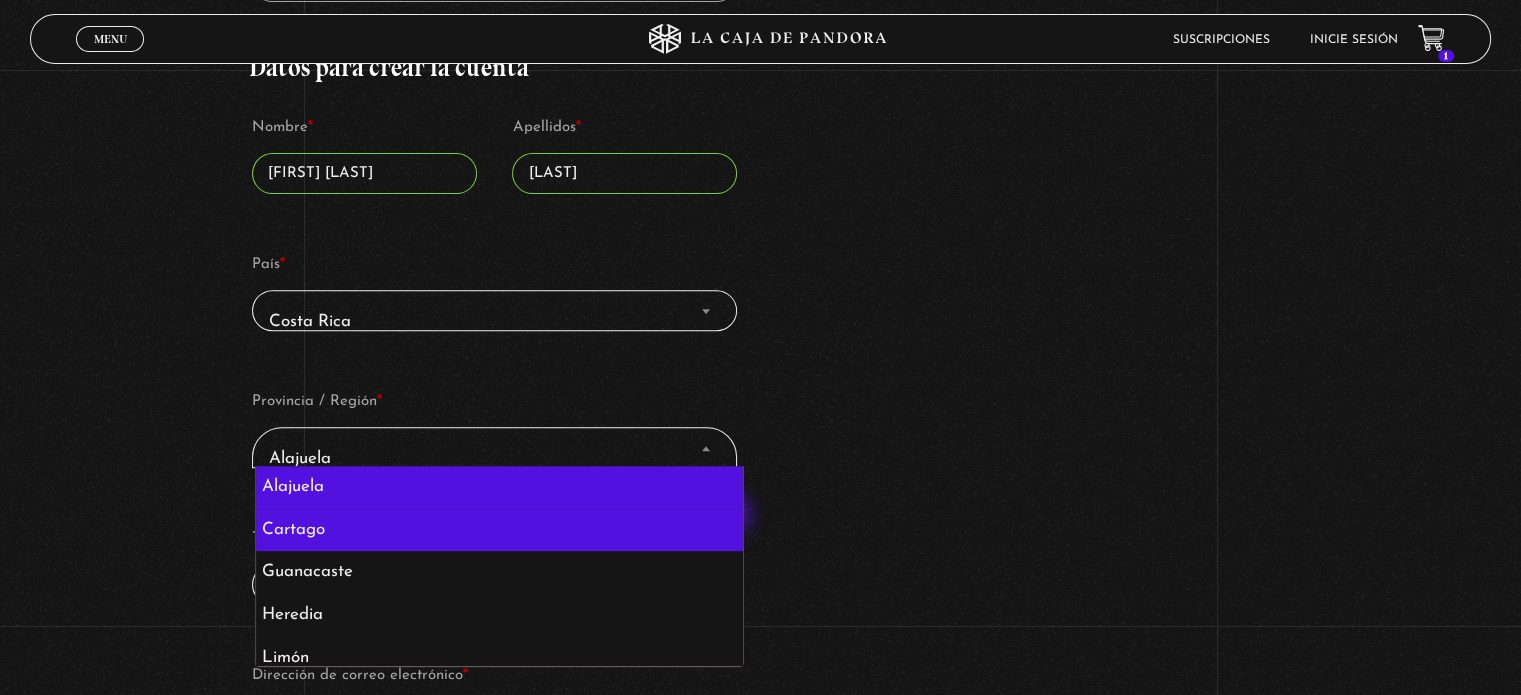 scroll, scrollTop: 98, scrollLeft: 0, axis: vertical 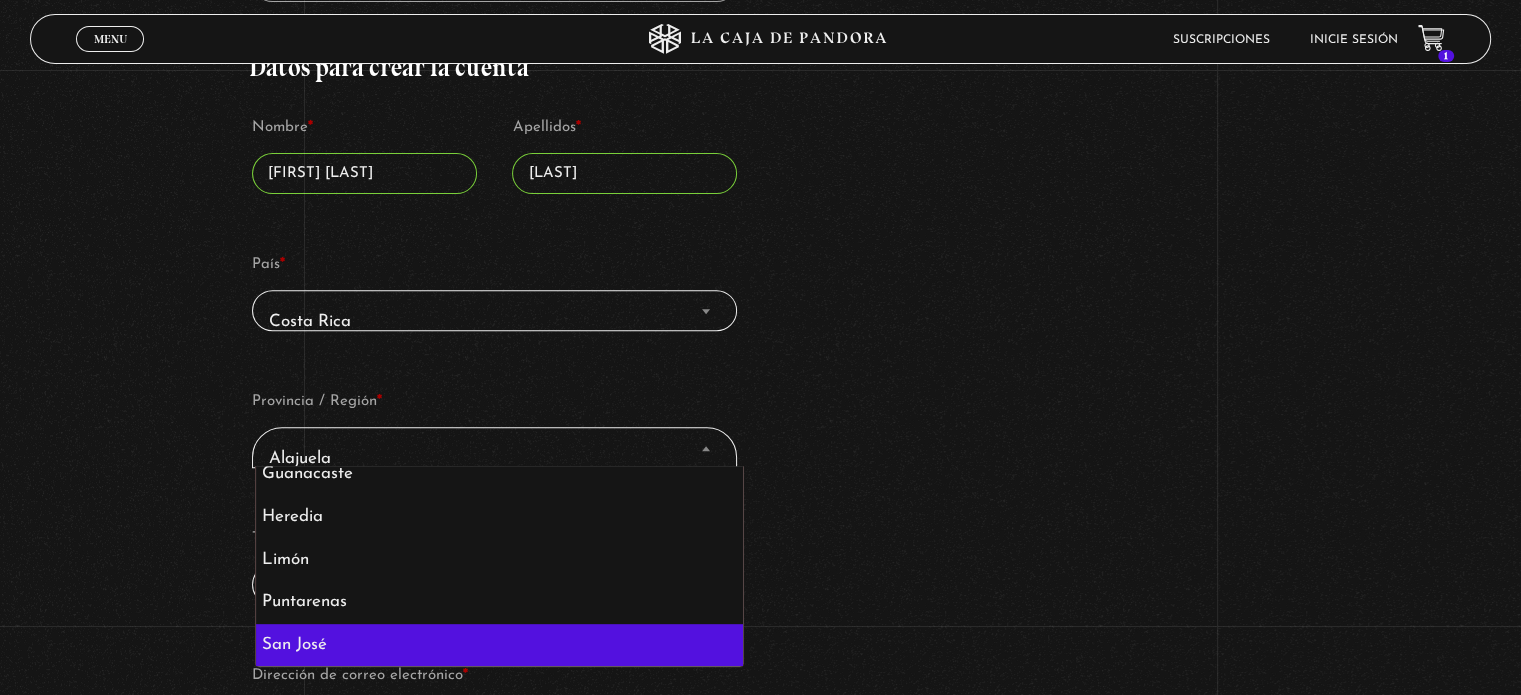 select on "CR-SJ" 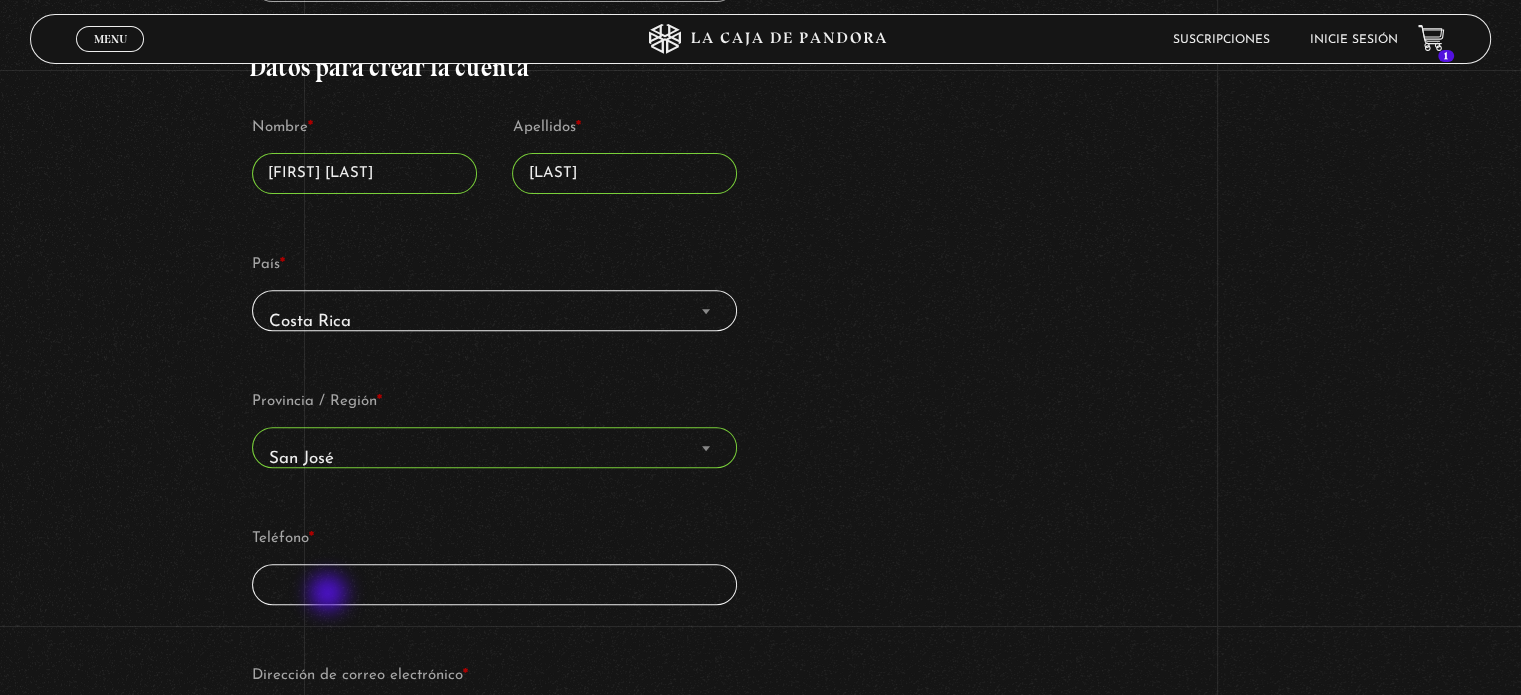 click on "Teléfono  *" at bounding box center (494, 584) 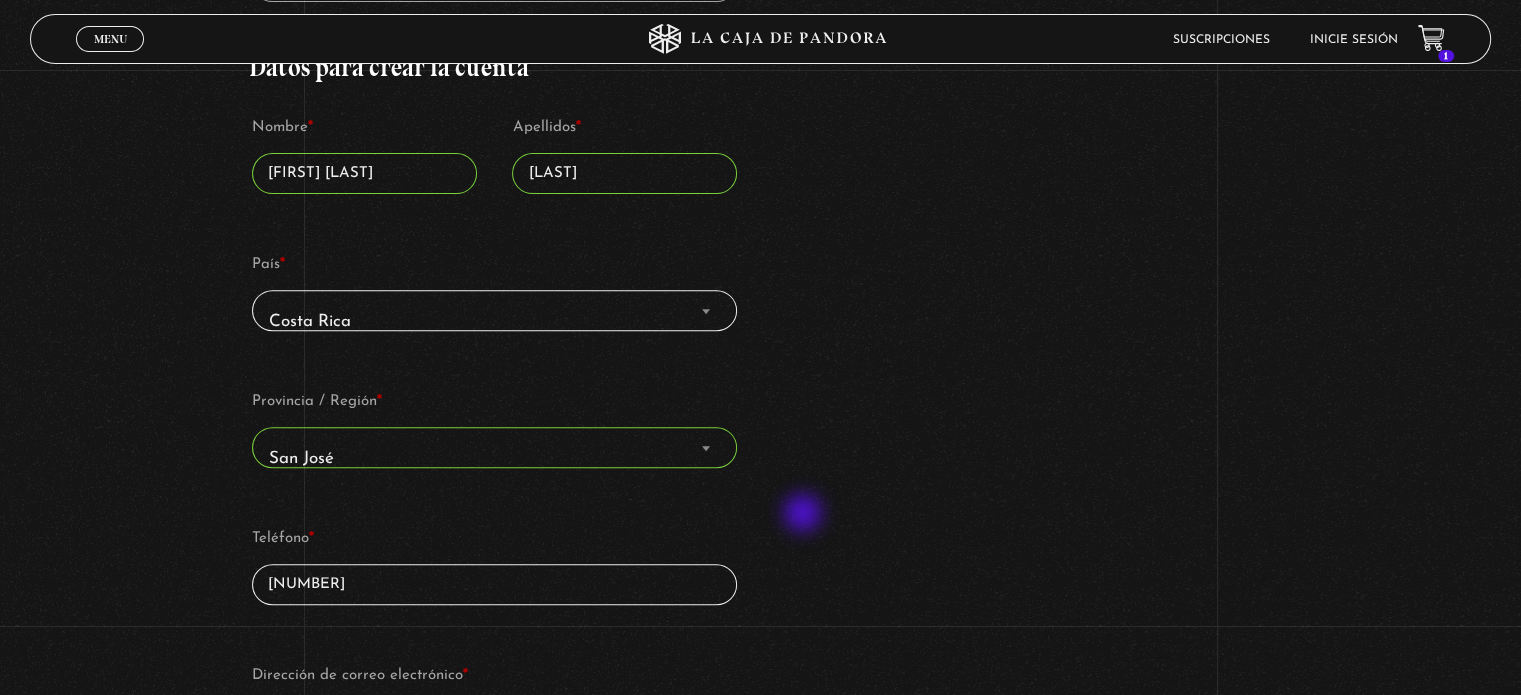 click on "Detalles de facturación  Requiere factura electrónica de Costa Rica  (opcional) Tipo de identificación (opcional) Cedula Fisica Cedula Juridica DIMEX NITE   Cedula Fisica Número de identificación (opcional) Datos para crear la cuenta Nombre  * Maria Eugenia Apellidos  * Herrera País  * Selecciona un país/región… Afganistán Albania Alemania Andorra Angola Anguila Antártida Antigua y Barbuda Arabia Saudita Argelia Argentina Armenia Aruba Australia Austria Azerbaijan Bahamas Bahrain Bangladesh Barbados Belau Bélgica Belize Benin Bermuda Bhutan Bielorrusia Birmania Bolivia Bonaire, San Eustaquio y Saba Bosnia y Herzegovina Botswana Brasil Brunéi Bulgaria Burkina Faso Burundi Cabo Verde Camboya Camerún Canadá Chad Chile China Chipre Ciudad del Vaticano Colombia Comoras Congo (Brazzaville) Congo (Kinshasa) Corea del Norte Corea del Sur Costa de Marfil Costa Rica Croacia Cuba Curaçao Dinamarca Djibouti Dominica Ecuador Egipto El Salvador Emiratos Árabes Unidos Eritrea Eslovaquia Eslovenia Fiyi" at bounding box center [760, 364] 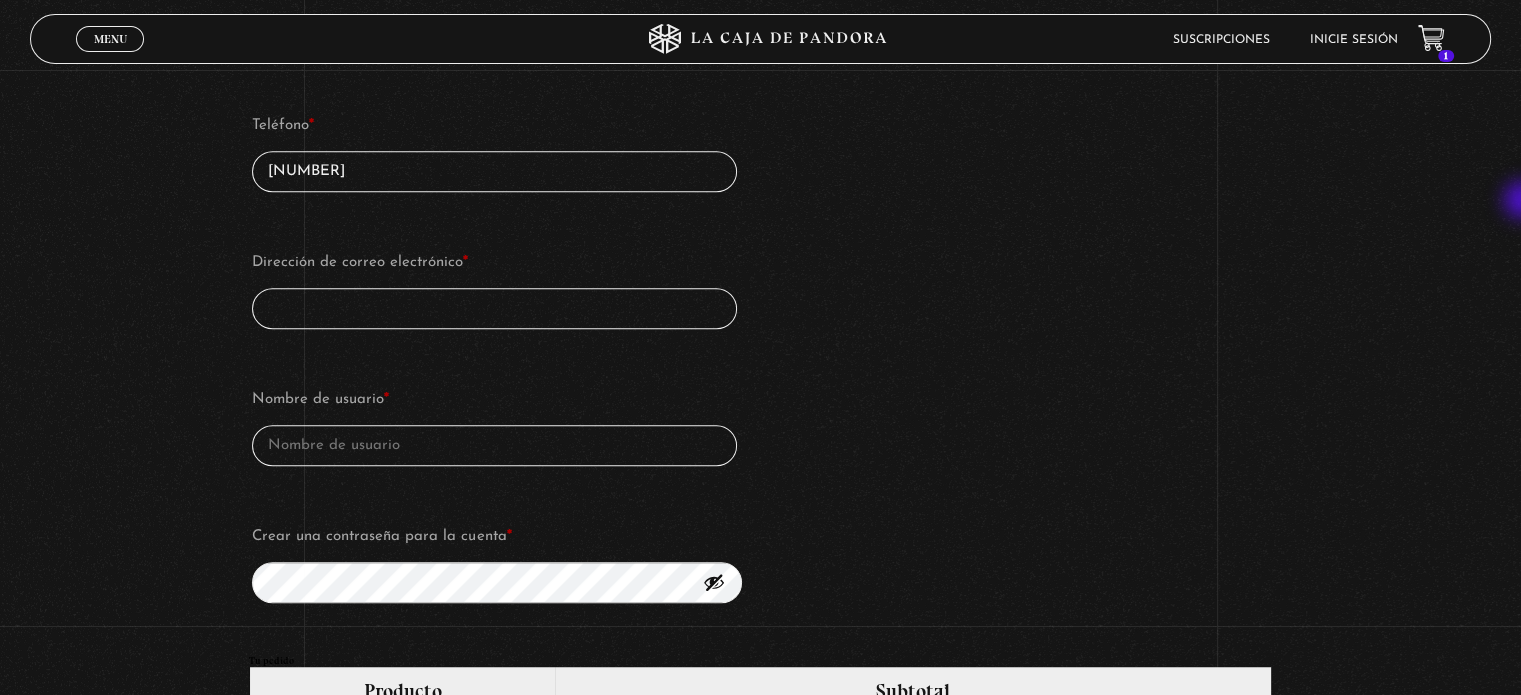 scroll, scrollTop: 1268, scrollLeft: 0, axis: vertical 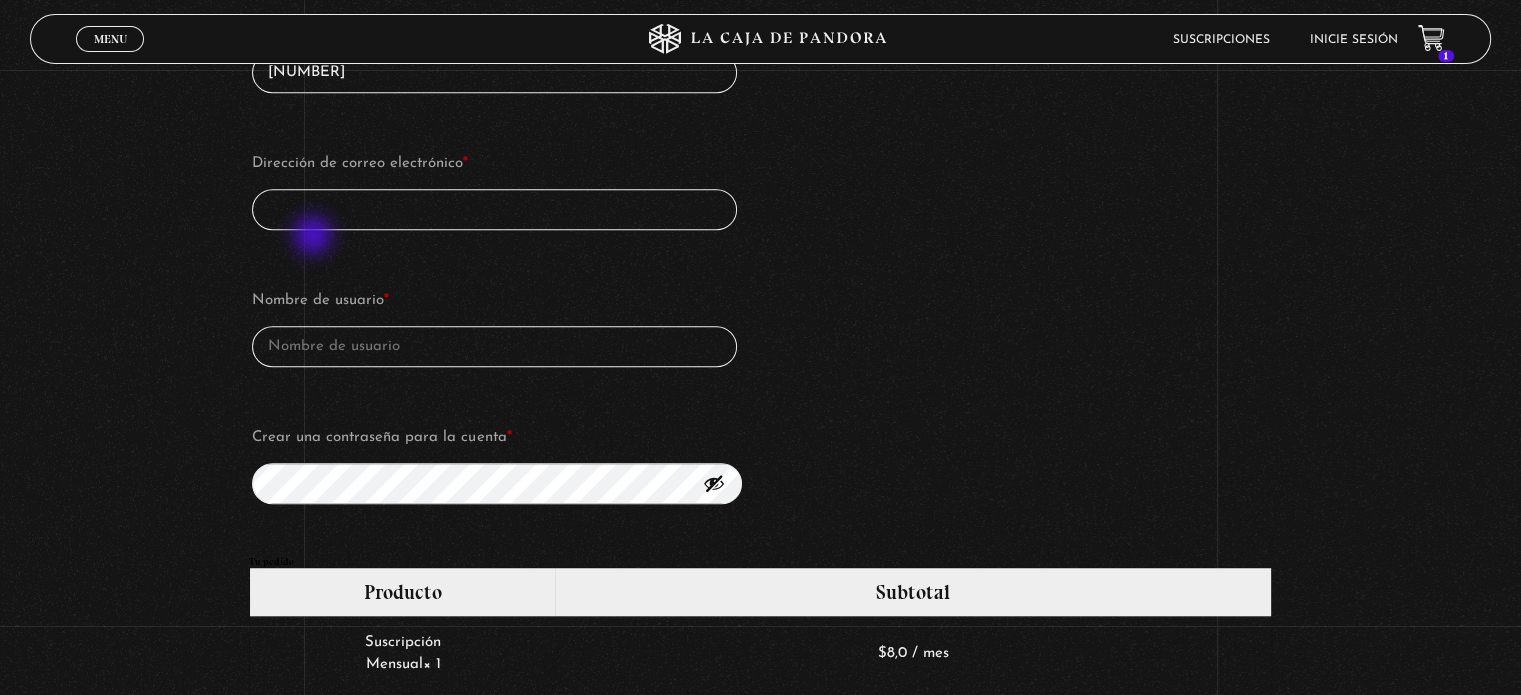 click on "Detalles de facturación  Requiere factura electrónica de Costa Rica  (opcional) Tipo de identificación (opcional) Cedula Fisica Cedula Juridica DIMEX NITE   Cedula Fisica Número de identificación (opcional) Datos para crear la cuenta Nombre  * Maria Eugenia Apellidos  * Herrera País  * Selecciona un país/región… Afganistán Albania Alemania Andorra Angola Anguila Antártida Antigua y Barbuda Arabia Saudita Argelia Argentina Armenia Aruba Australia Austria Azerbaijan Bahamas Bahrain Bangladesh Barbados Belau Bélgica Belize Benin Bermuda Bhutan Bielorrusia Birmania Bolivia Bonaire, San Eustaquio y Saba Bosnia y Herzegovina Botswana Brasil Brunéi Bulgaria Burkina Faso Burundi Cabo Verde Camboya Camerún Canadá Chad Chile China Chipre Ciudad del Vaticano Colombia Comoras Congo (Brazzaville) Congo (Kinshasa) Corea del Norte Corea del Sur Costa de Marfil Costa Rica Croacia Cuba Curaçao Dinamarca Djibouti Dominica Ecuador Egipto El Salvador Emiratos Árabes Unidos Eritrea Eslovaquia Eslovenia Fiyi" at bounding box center [494, -285] 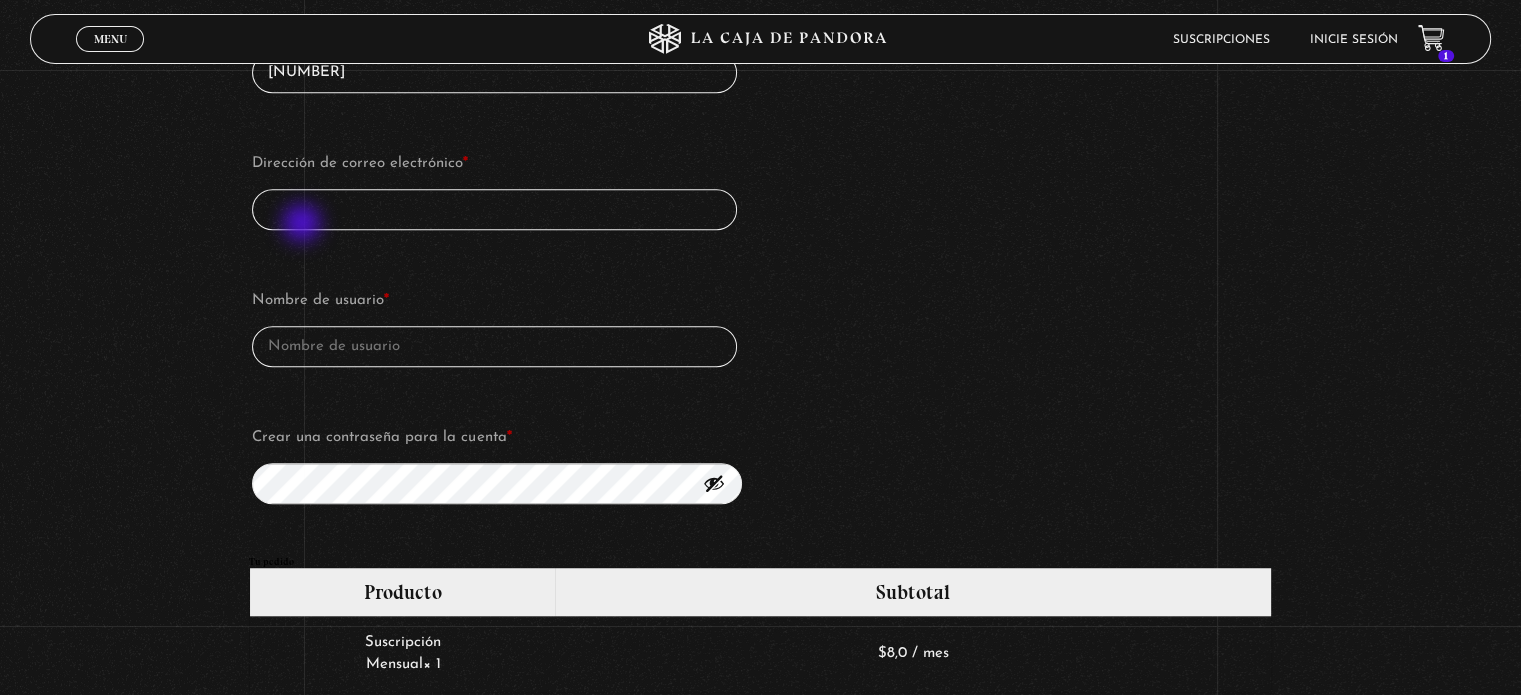 type on "88246300" 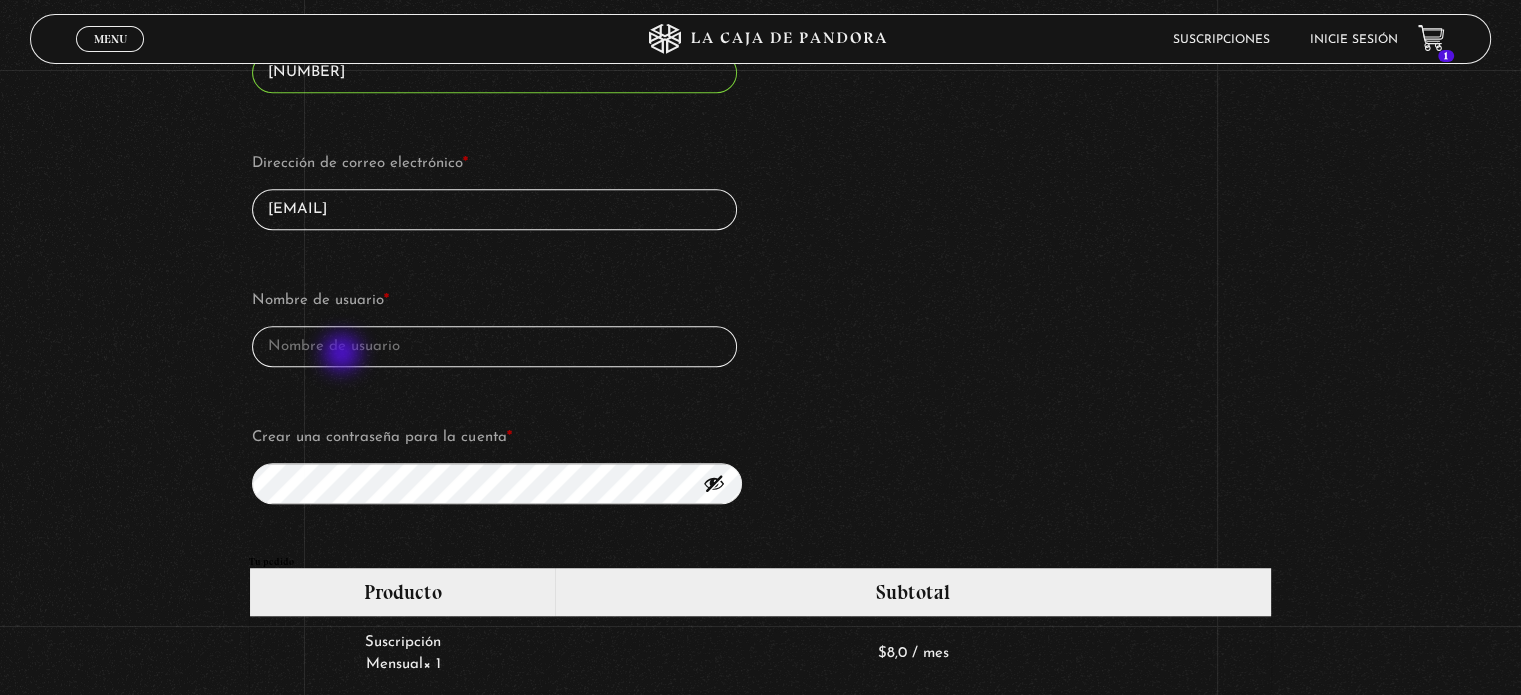 type on "euherra@gmail.com" 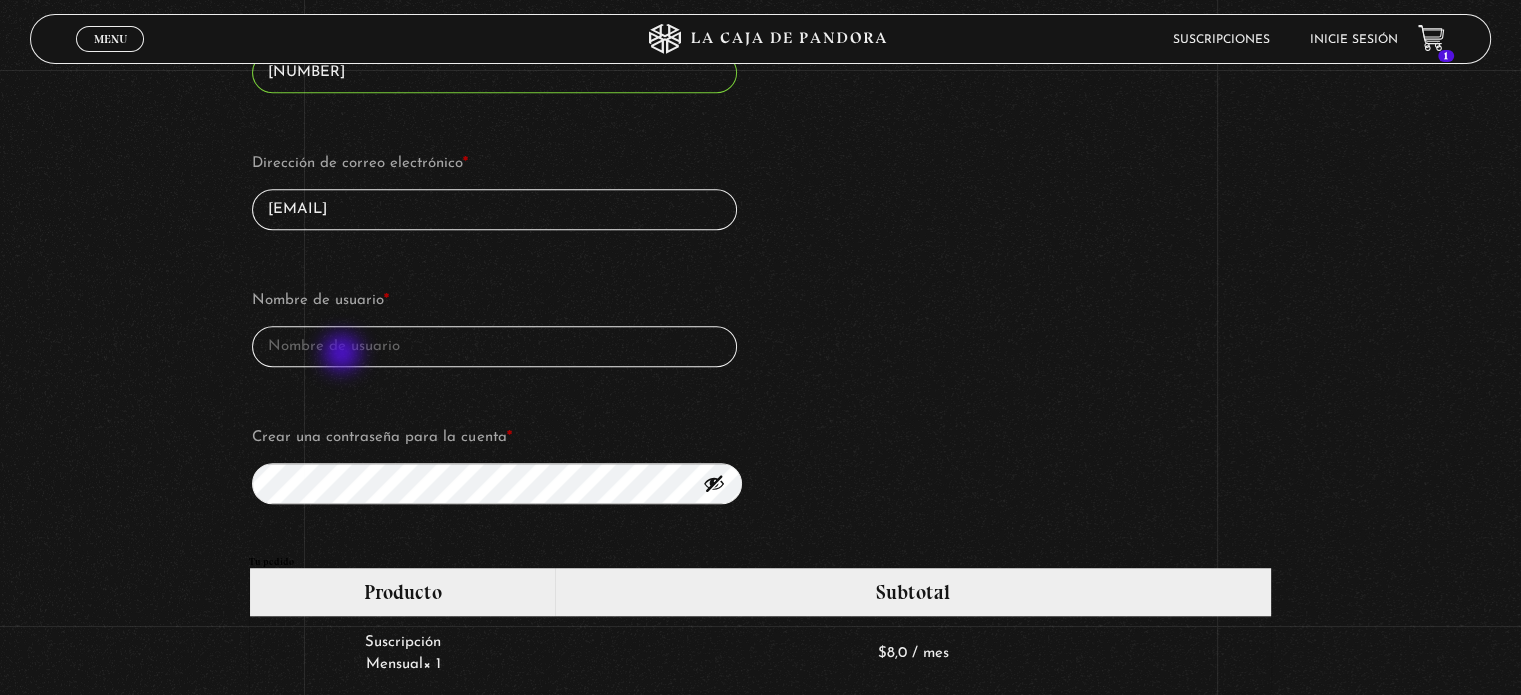 click on "Nombre de usuario  *" at bounding box center [494, 346] 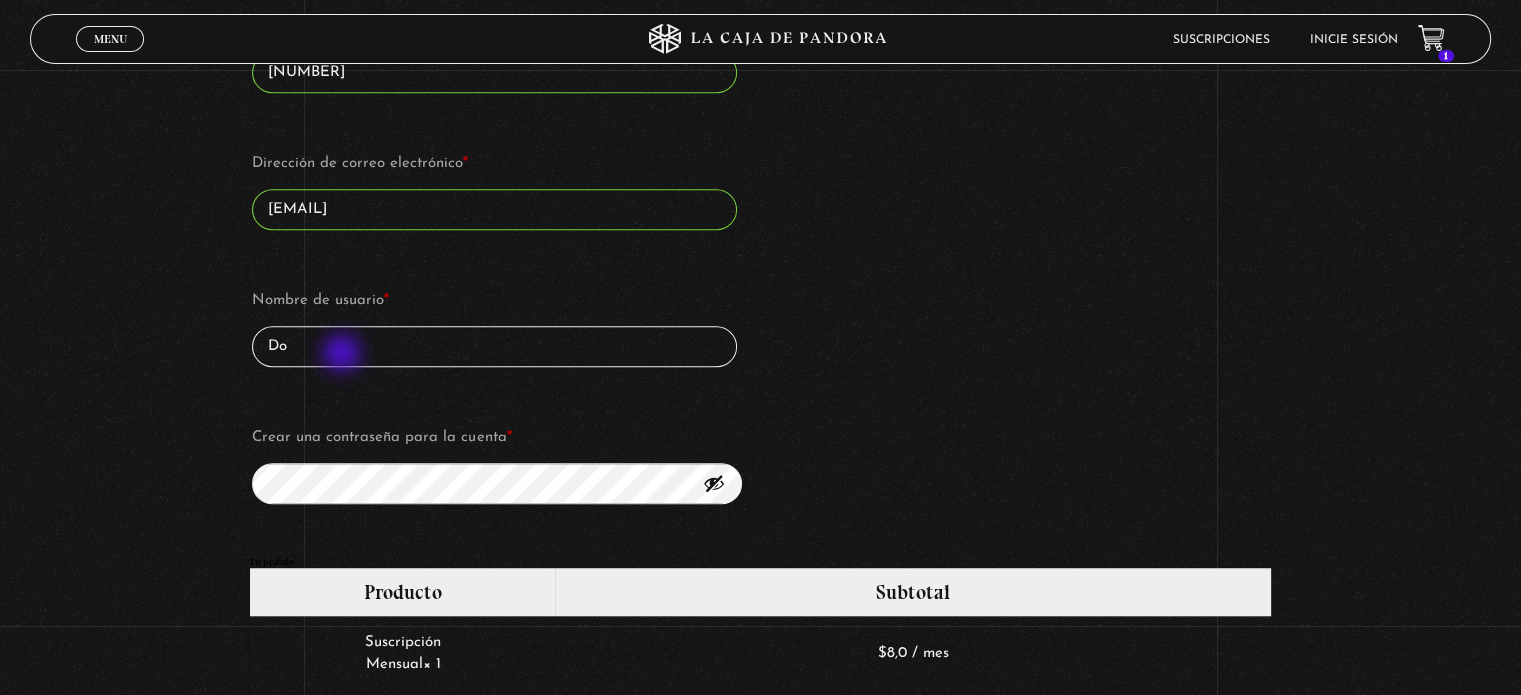 type on "D" 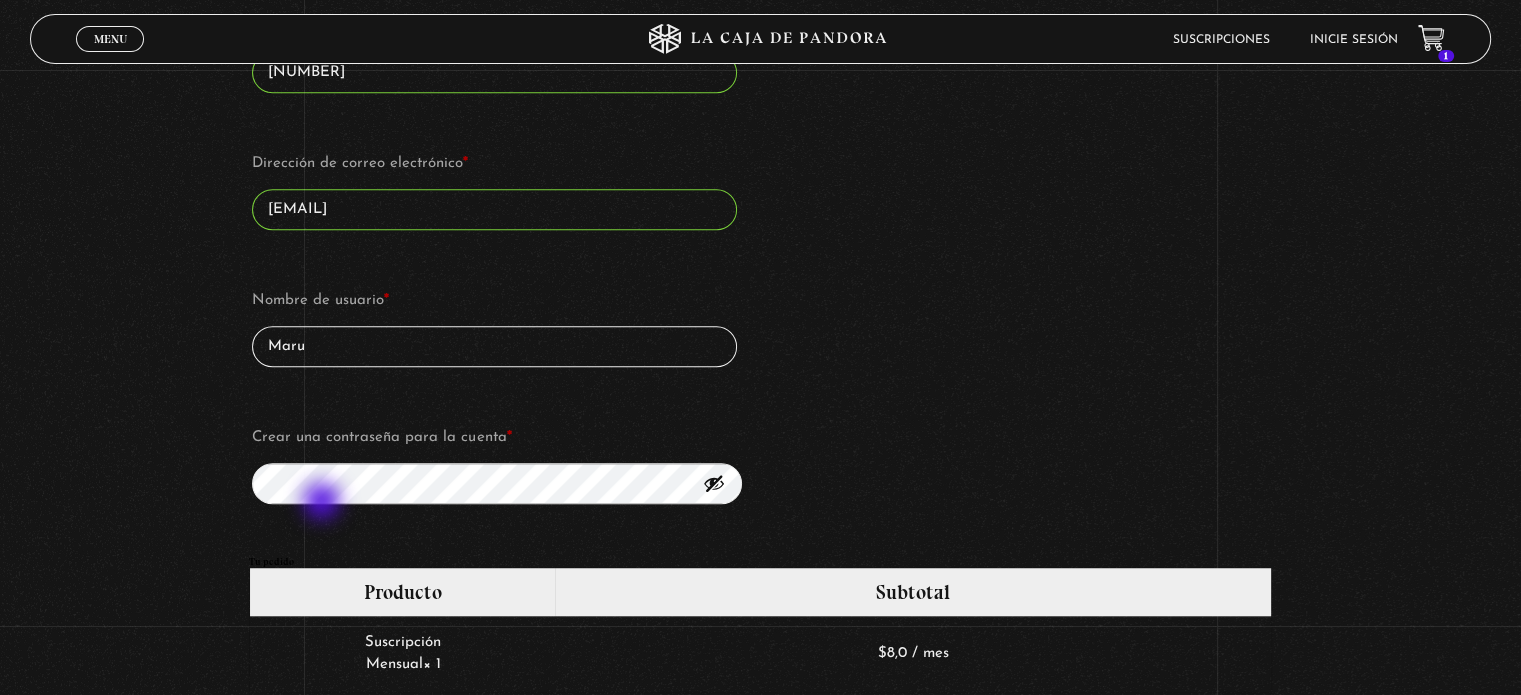 click on "Crear una contraseña para la cuenta  *" at bounding box center [494, 463] 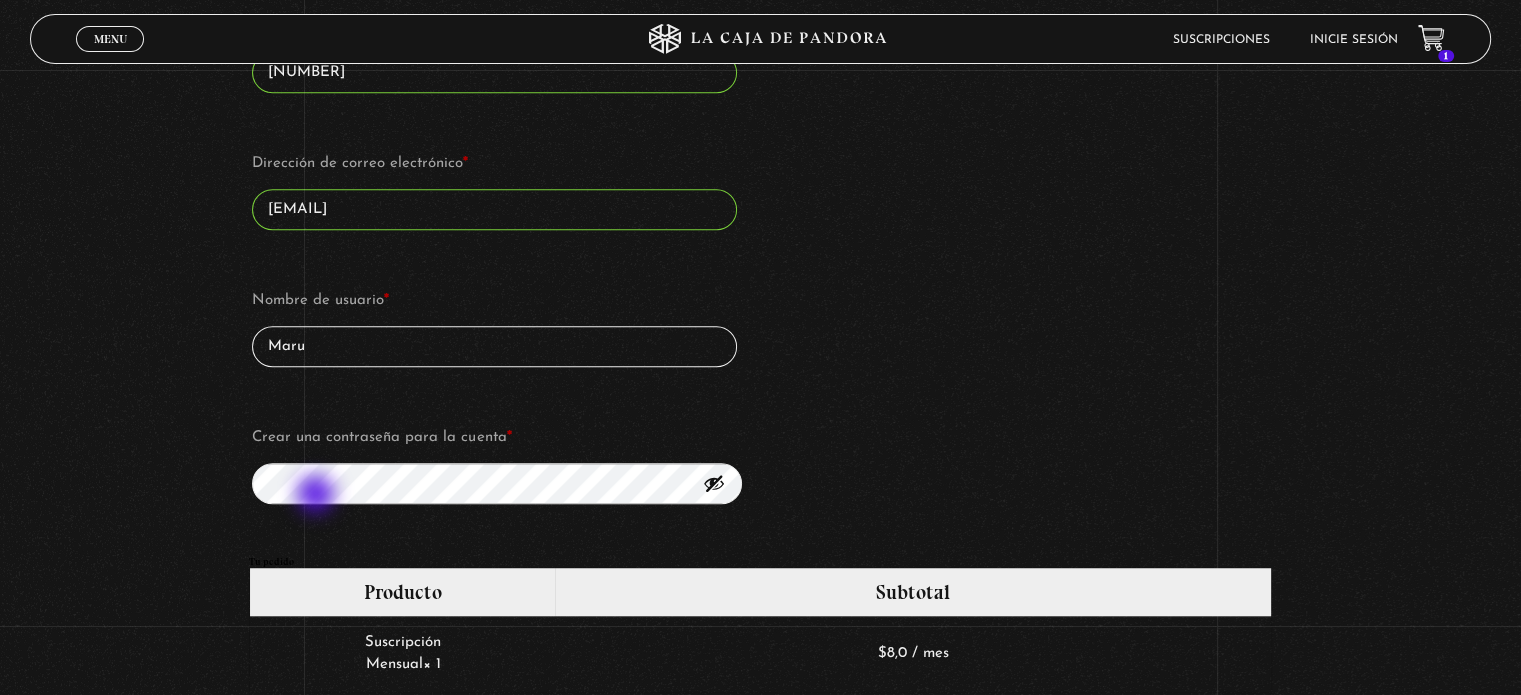 type on "Maru" 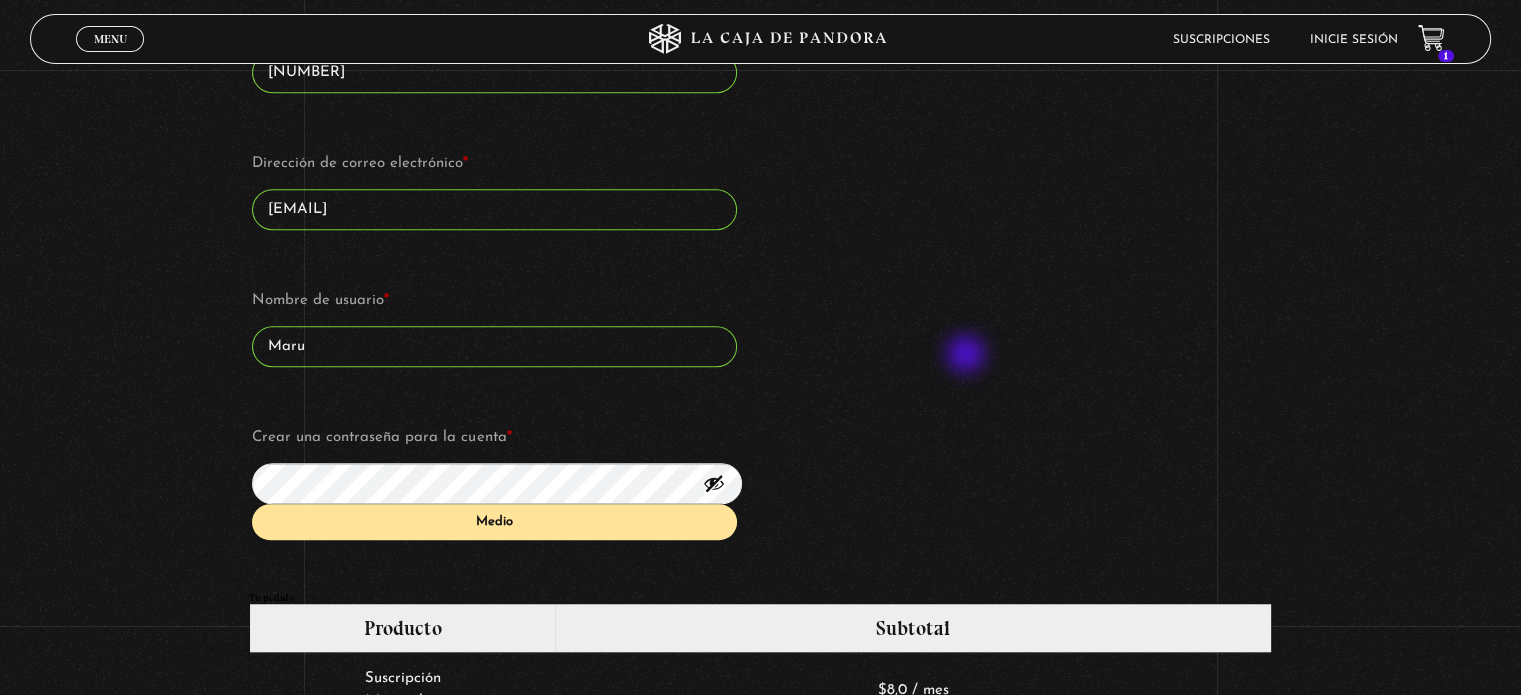 click on "Detalles de facturación  Requiere factura electrónica de Costa Rica  (opcional) Tipo de identificación (opcional) Cedula Fisica Cedula Juridica DIMEX NITE   Cedula Fisica Número de identificación (opcional) Datos para crear la cuenta Nombre  * Maria Eugenia Apellidos  * Herrera País  * Selecciona un país/región… Afganistán Albania Alemania Andorra Angola Anguila Antártida Antigua y Barbuda Arabia Saudita Argelia Argentina Armenia Aruba Australia Austria Azerbaijan Bahamas Bahrain Bangladesh Barbados Belau Bélgica Belize Benin Bermuda Bhutan Bielorrusia Birmania Bolivia Bonaire, San Eustaquio y Saba Bosnia y Herzegovina Botswana Brasil Brunéi Bulgaria Burkina Faso Burundi Cabo Verde Camboya Camerún Canadá Chad Chile China Chipre Ciudad del Vaticano Colombia Comoras Congo (Brazzaville) Congo (Kinshasa) Corea del Norte Corea del Sur Costa de Marfil Costa Rica Croacia Cuba Curaçao Dinamarca Djibouti Dominica Ecuador Egipto El Salvador Emiratos Árabes Unidos Eritrea Eslovaquia Eslovenia Fiyi" at bounding box center (760, -130) 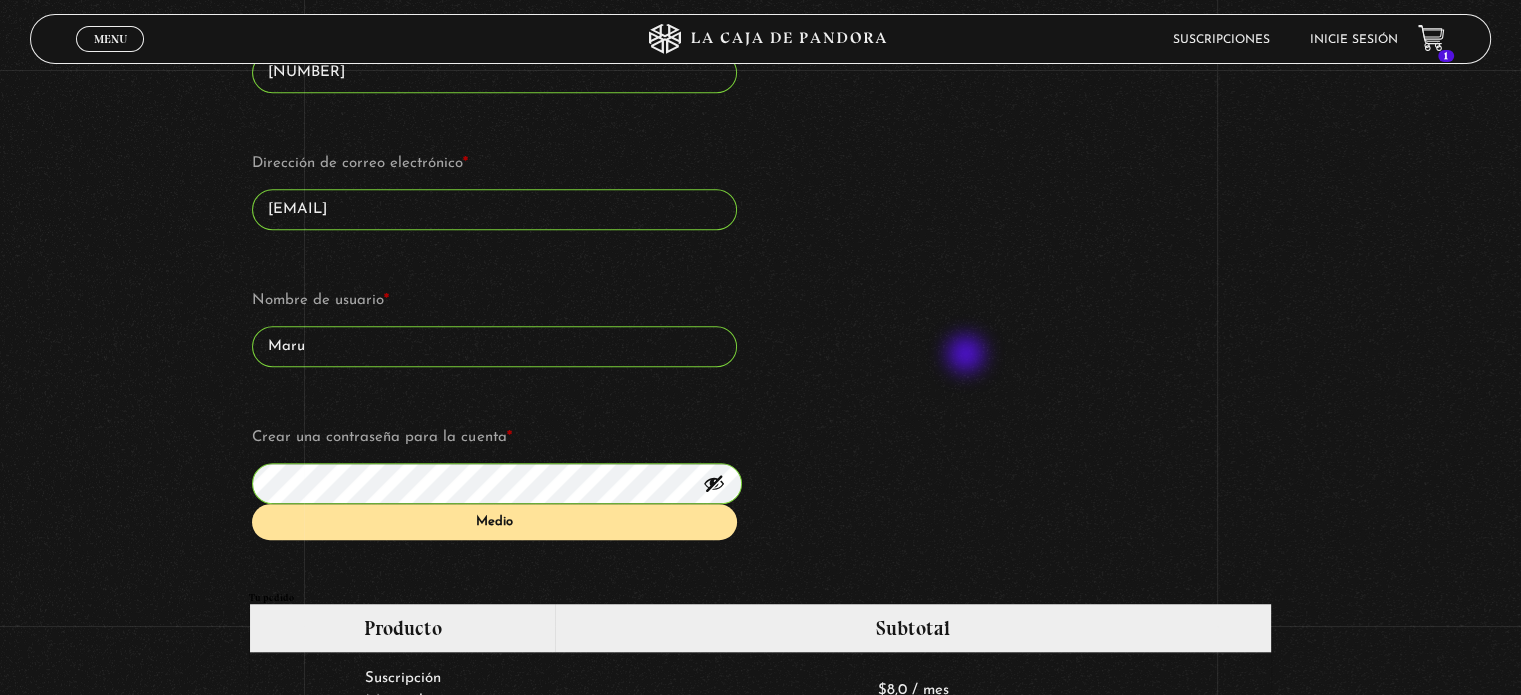 type 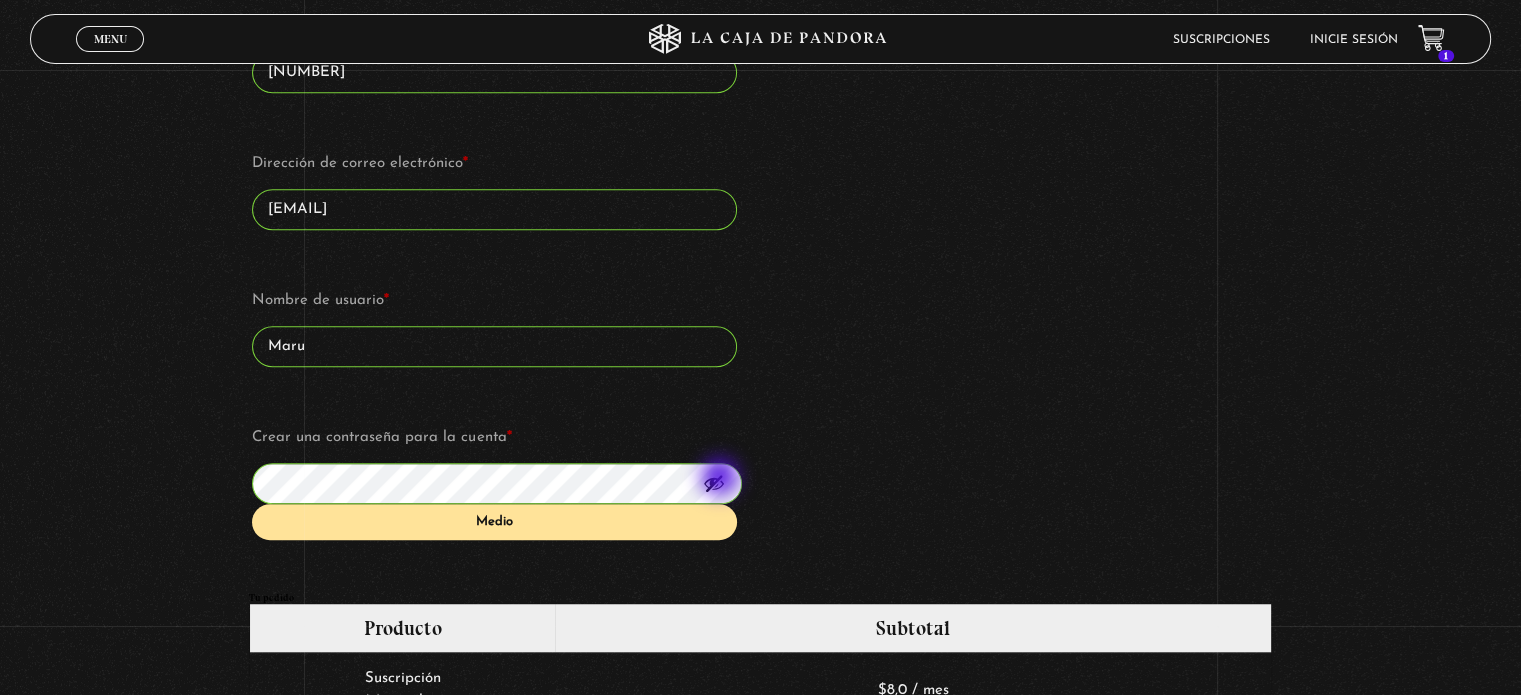 click at bounding box center (714, 483) 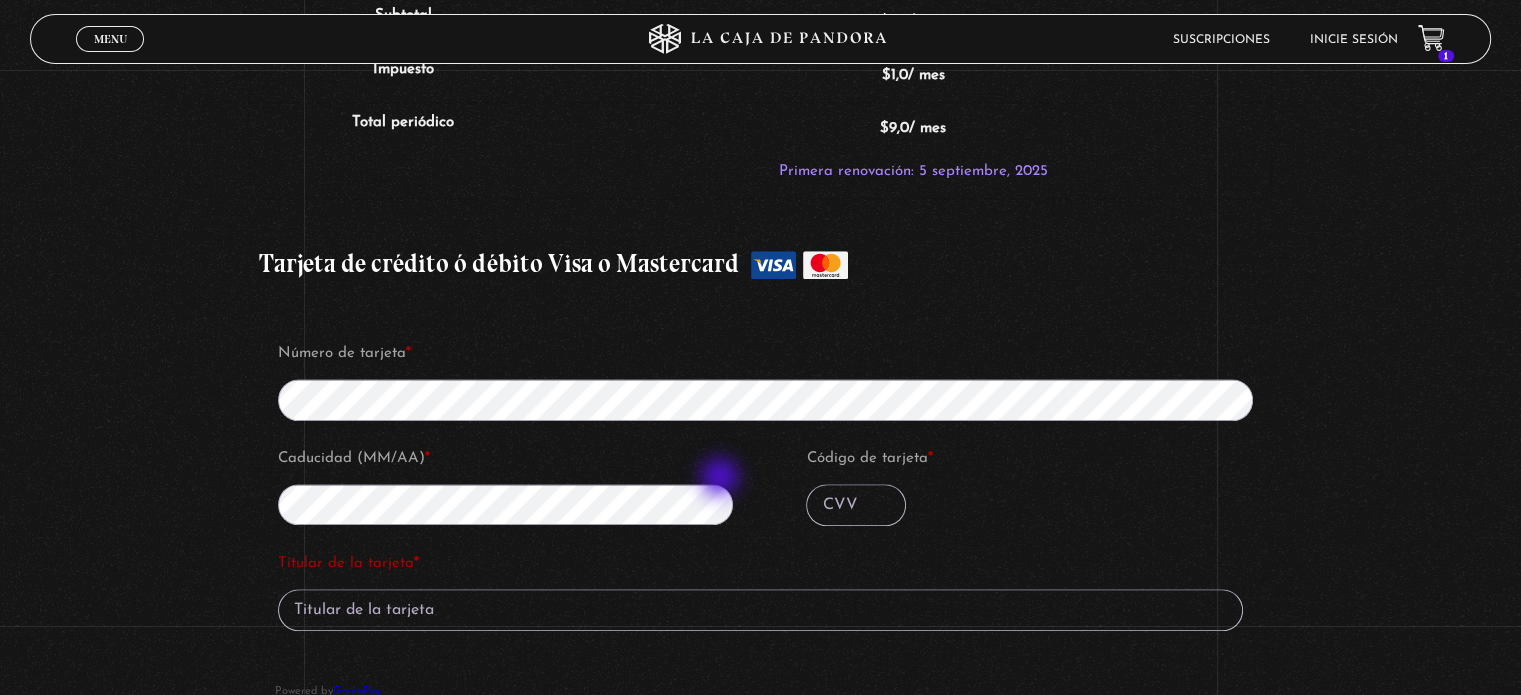 scroll, scrollTop: 2028, scrollLeft: 0, axis: vertical 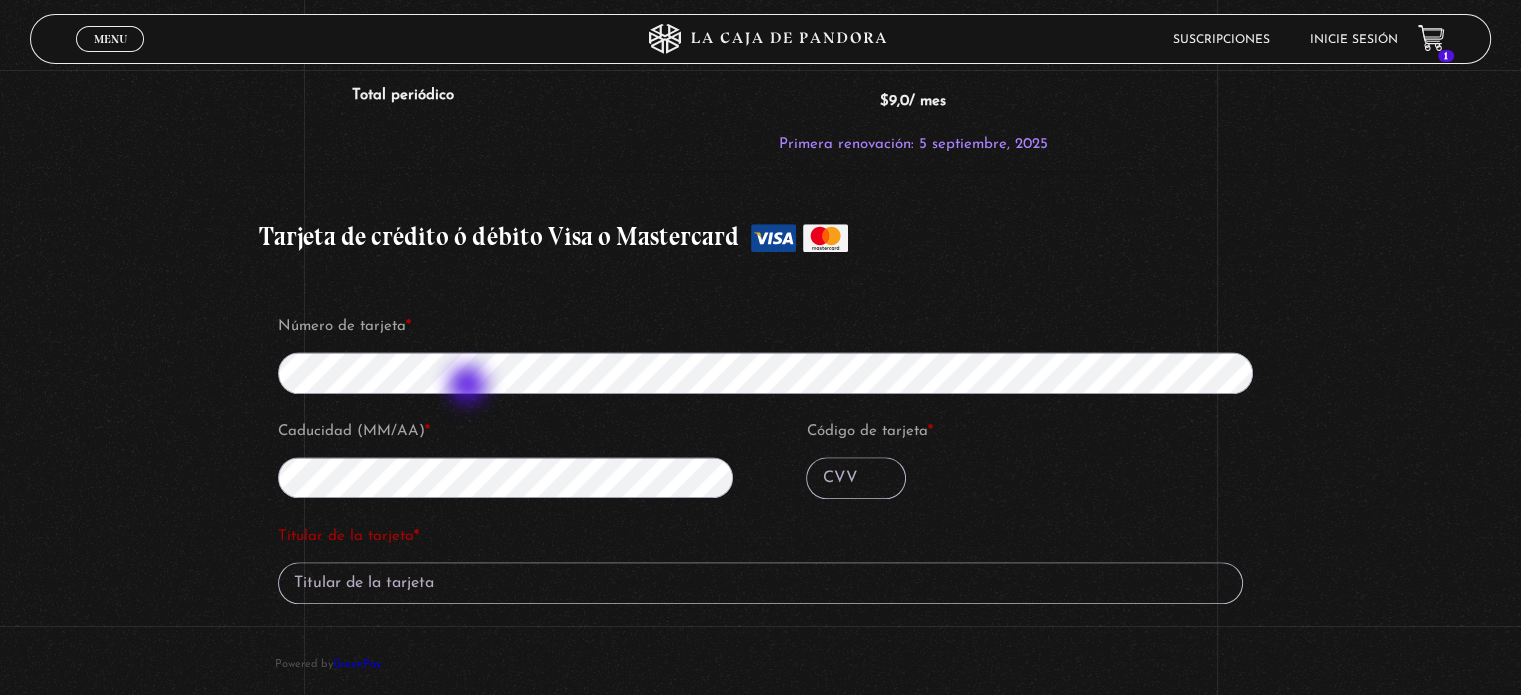 type on "[FIRST] [LAST]" 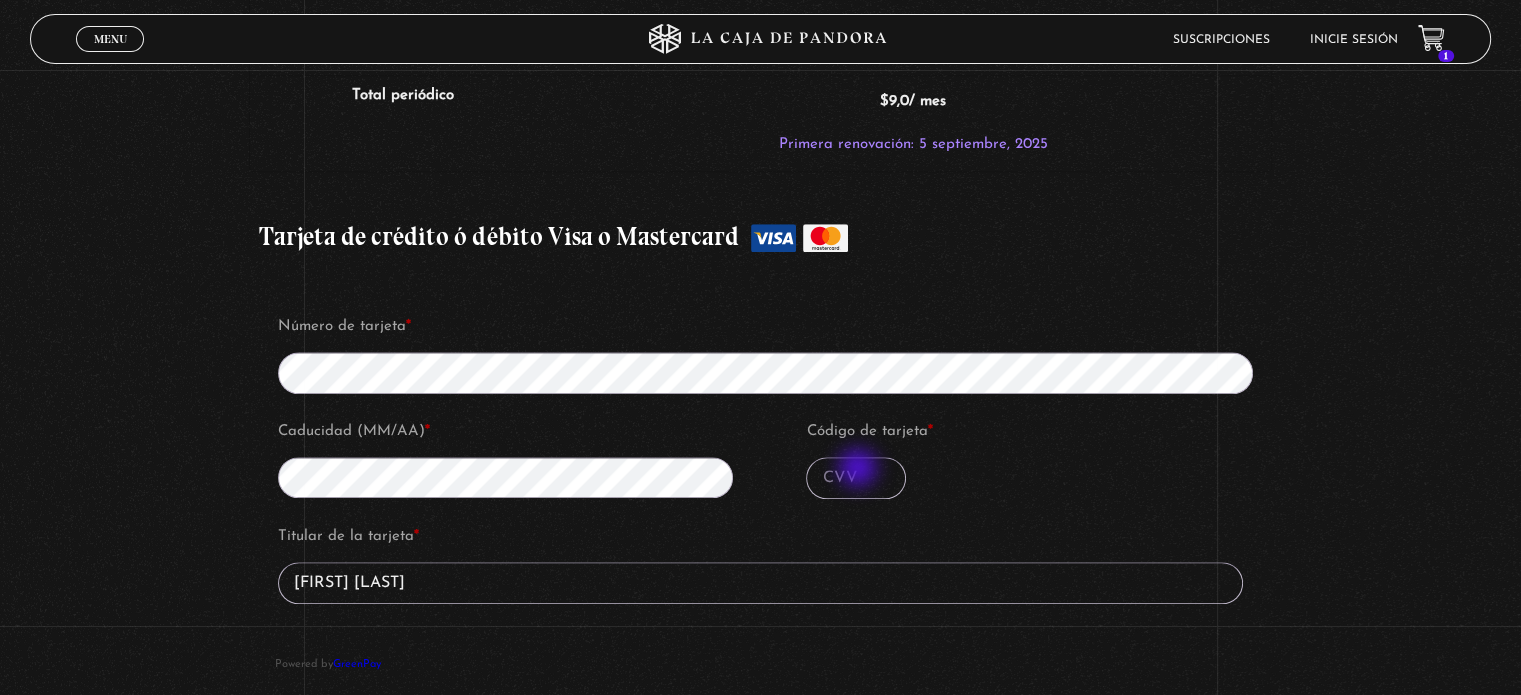 click on "Código de tarjeta  *" at bounding box center (856, 478) 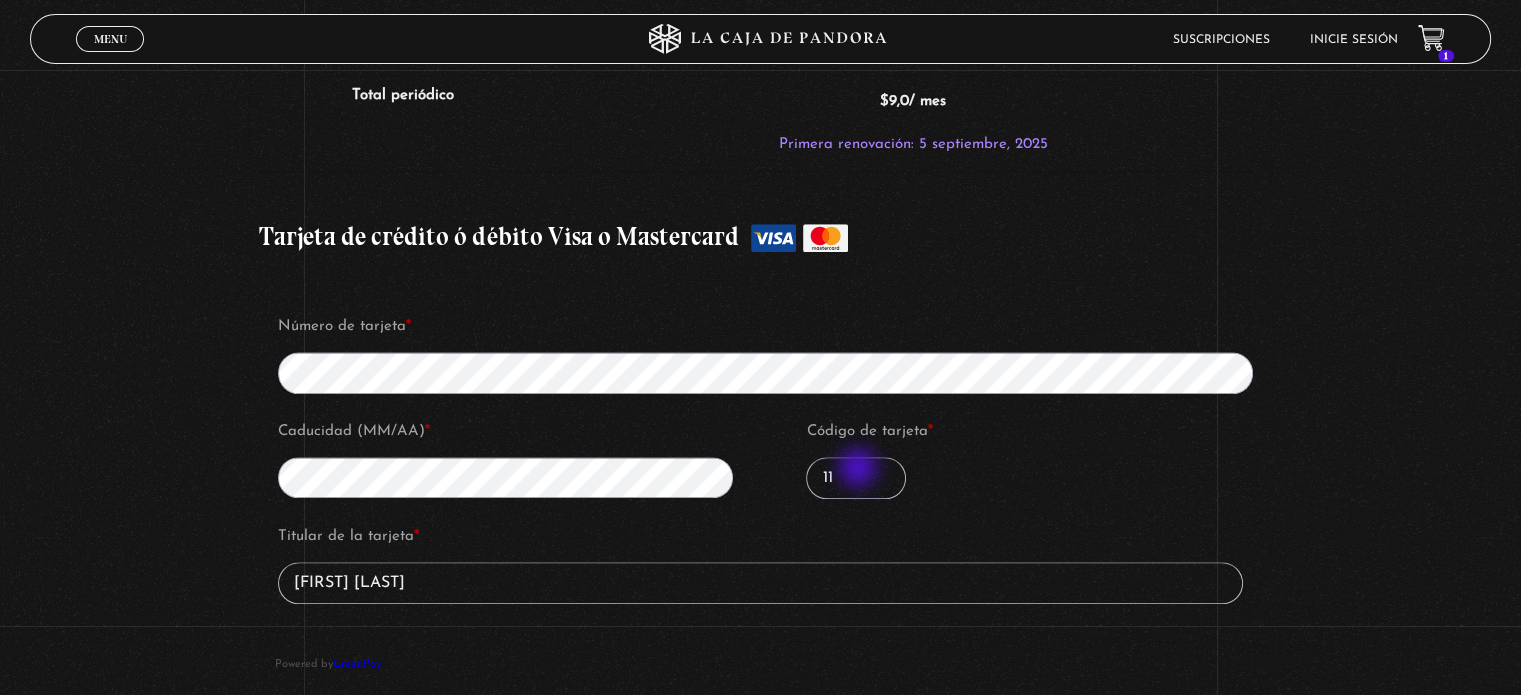 type on "116" 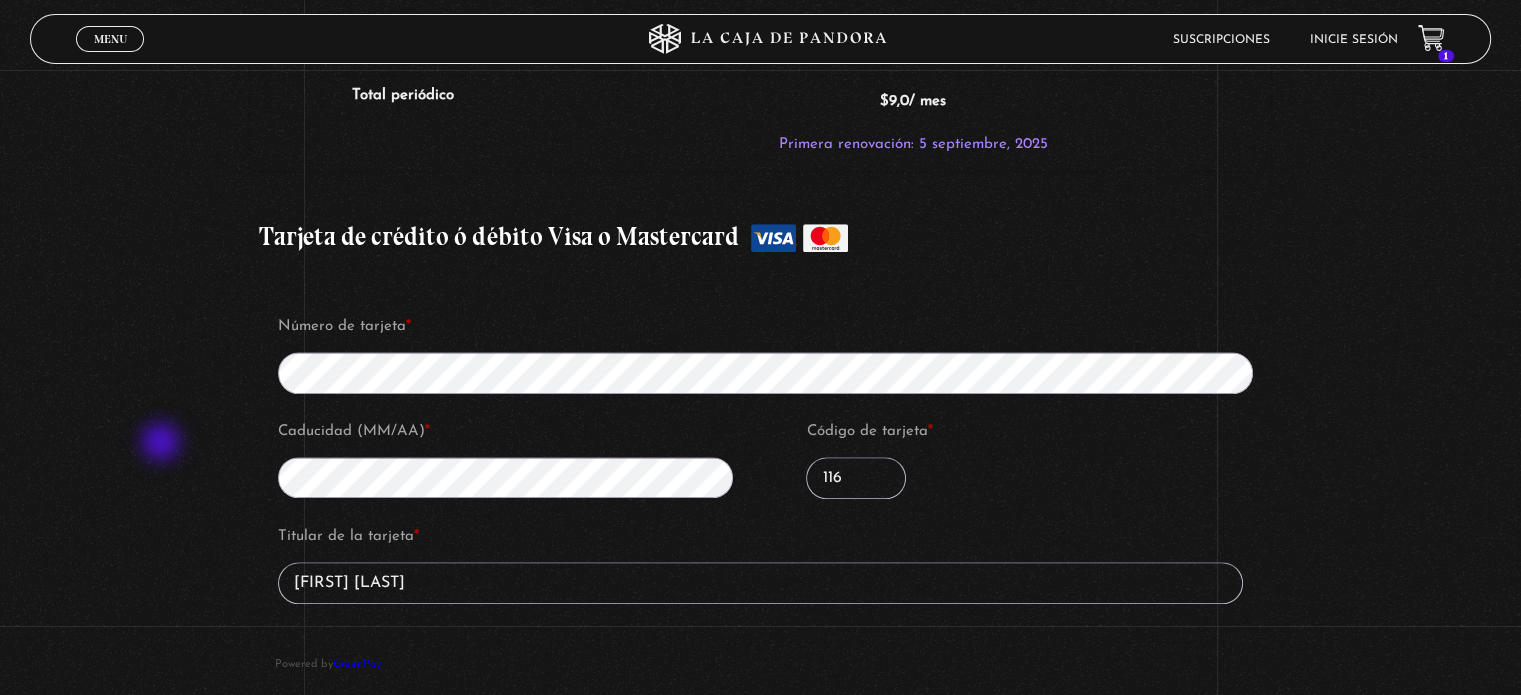 click on "Suscripción    Oveja Negra Si ya eres cliente, por favor, rellena tus datos a continuación. Si eres un nuevo cliente, continúa en la sección de facturación.   Nombre de usuario o correo electrónico  * Obligatorio     Contraseña  * Obligatorio         Recuérdame         Acceder   ¿Olvidaste la contraseña?  ¿Tienes un cupón?  Haz clic aquí para introducir tu código   Cupón:     Aplicar cupón Detalles de facturación  Requiere factura electrónica de Costa Rica  (opcional) Tipo de identificación (opcional) Cedula Fisica Cedula Juridica DIMEX NITE   Cedula Fisica Número de identificación (opcional) Datos para crear la cuenta Nombre  * Maria Eugenia Apellidos  * Herrera País  * Selecciona un país/región… Afganistán Albania Alemania Andorra Angola Anguila Antártida Antigua y Barbuda Arabia Saudita Argelia Argentina Armenia Aruba Australia Austria Azerbaijan Bahamas Bahrain Bangladesh Barbados Belau Bélgica Belize Benin Bermuda Bhutan Bielorrusia Birmania Bolivia Bosnia y Herzegovina" at bounding box center [760, -489] 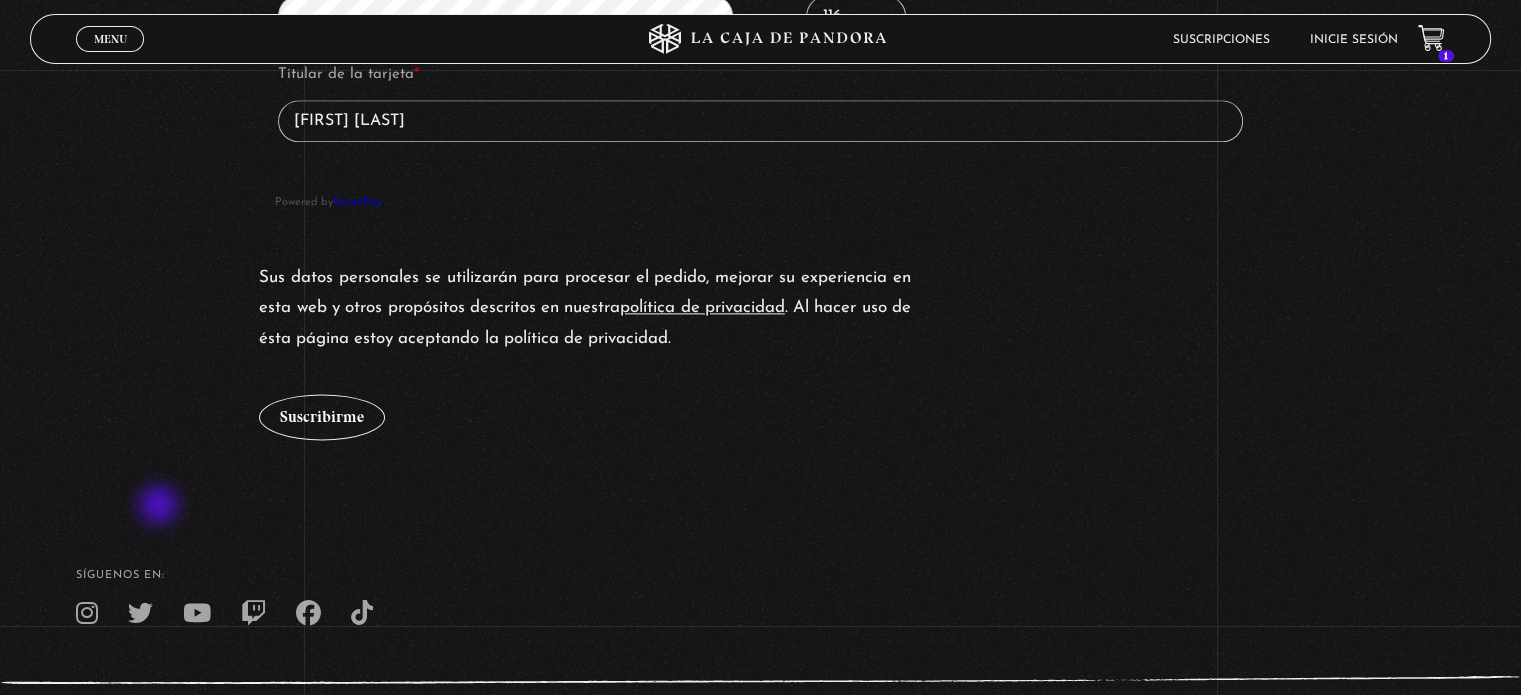 scroll, scrollTop: 2494, scrollLeft: 0, axis: vertical 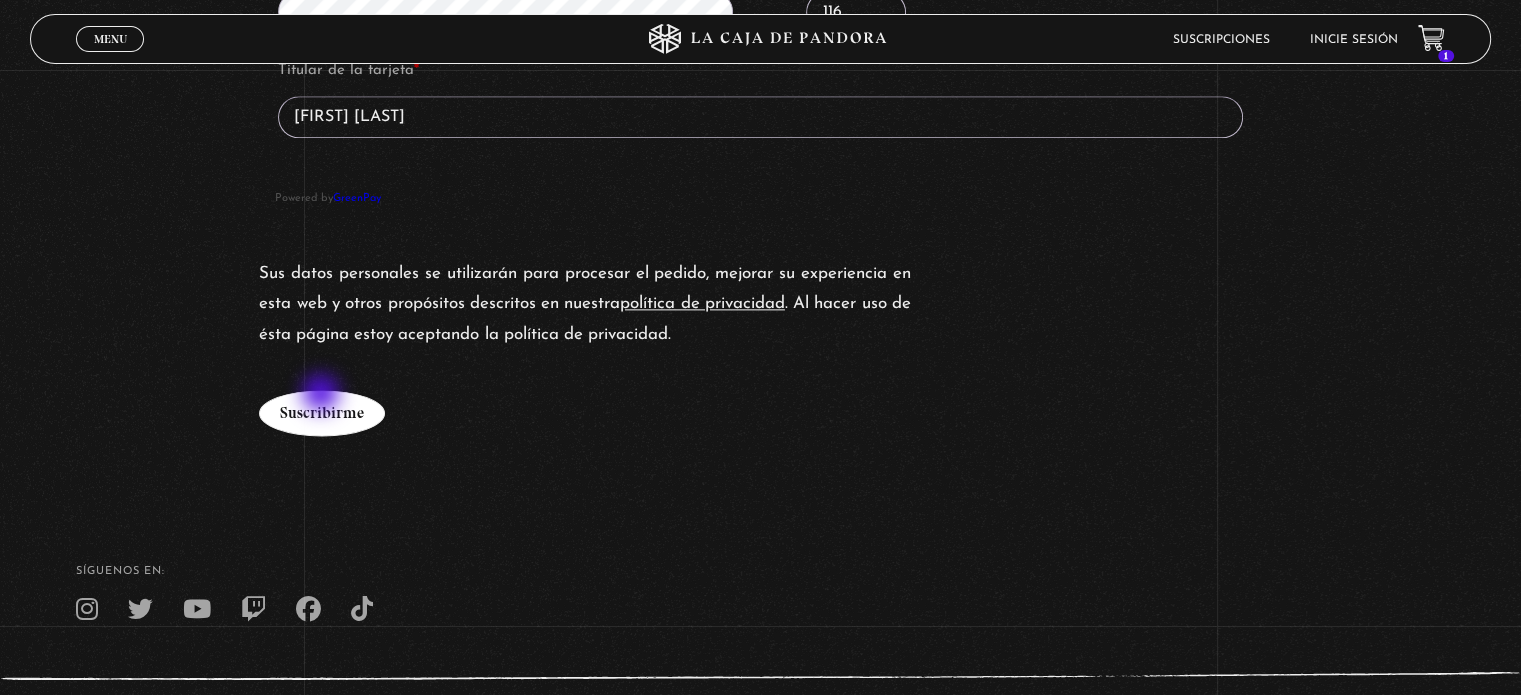 click on "Suscribirme" at bounding box center (322, 413) 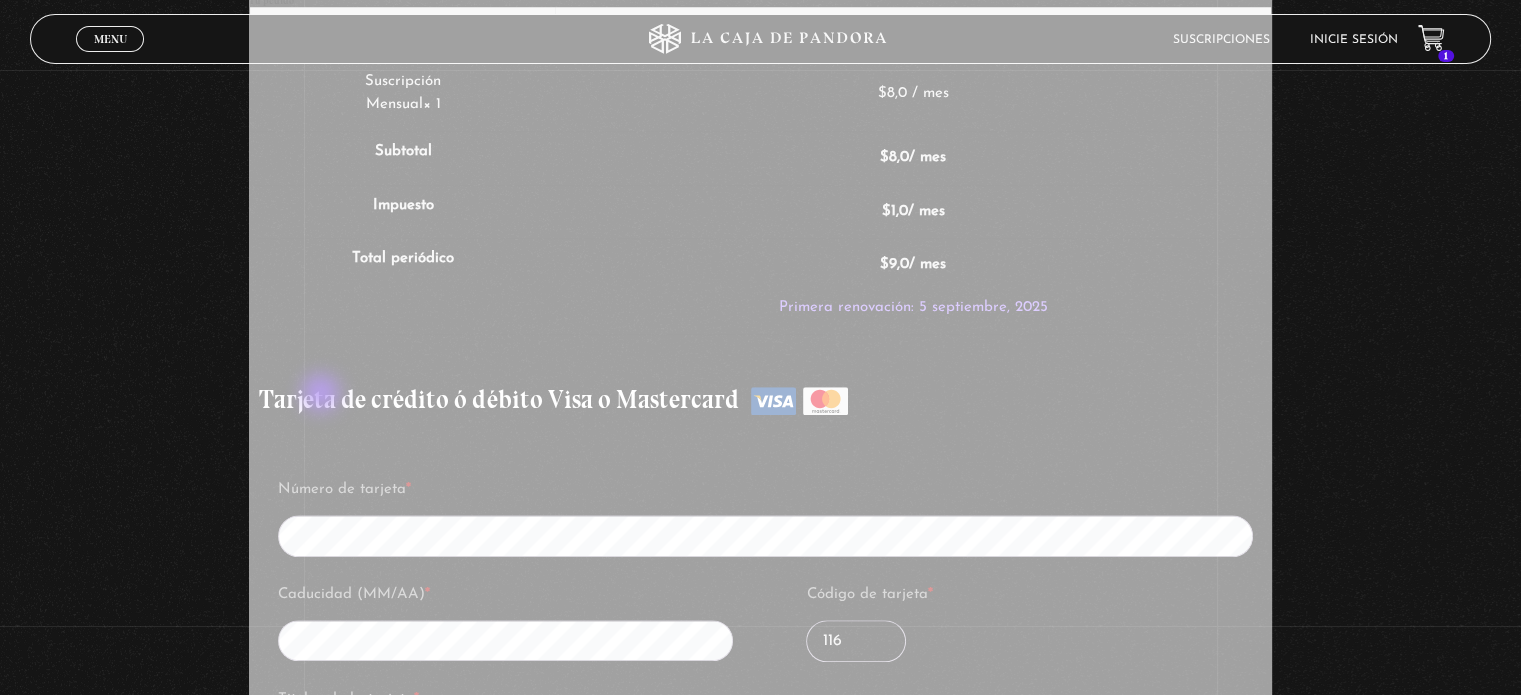scroll, scrollTop: 1864, scrollLeft: 0, axis: vertical 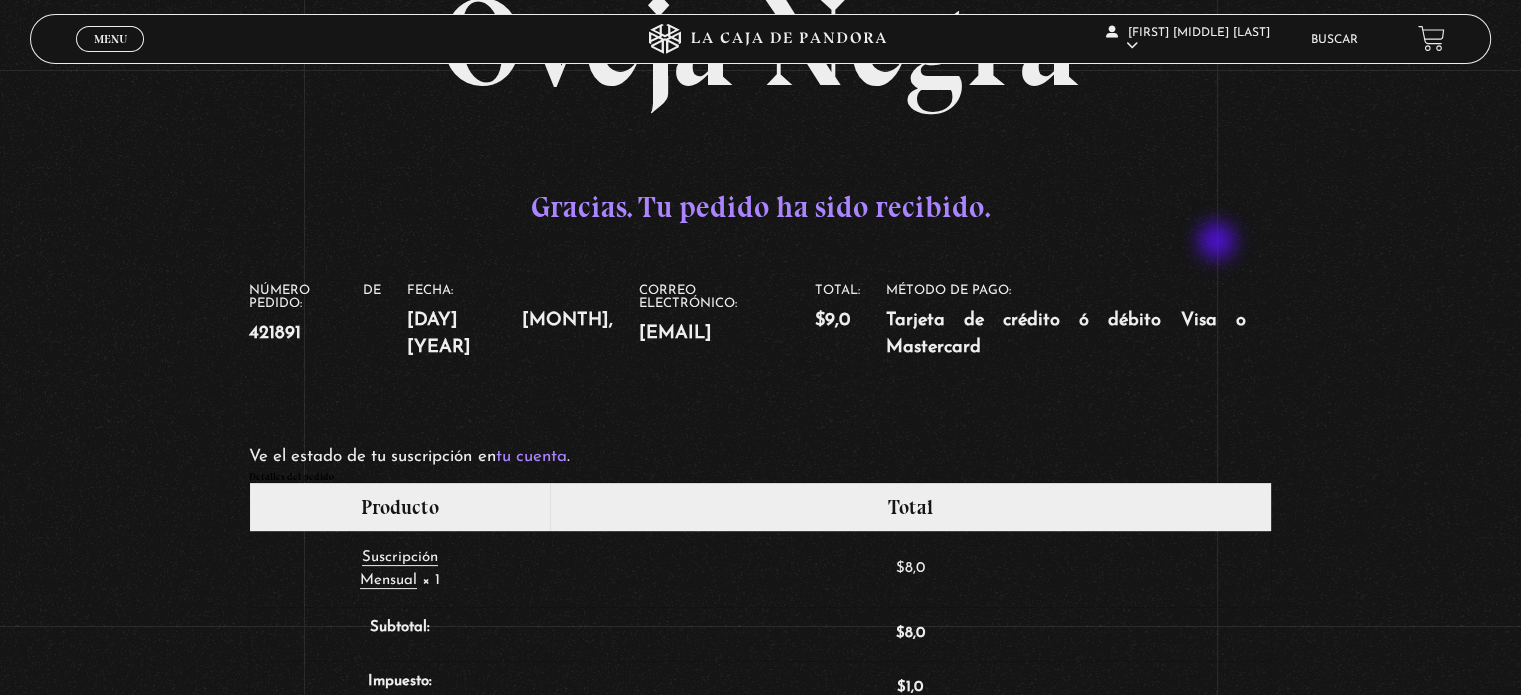 click on "tu cuenta" at bounding box center [530, 456] 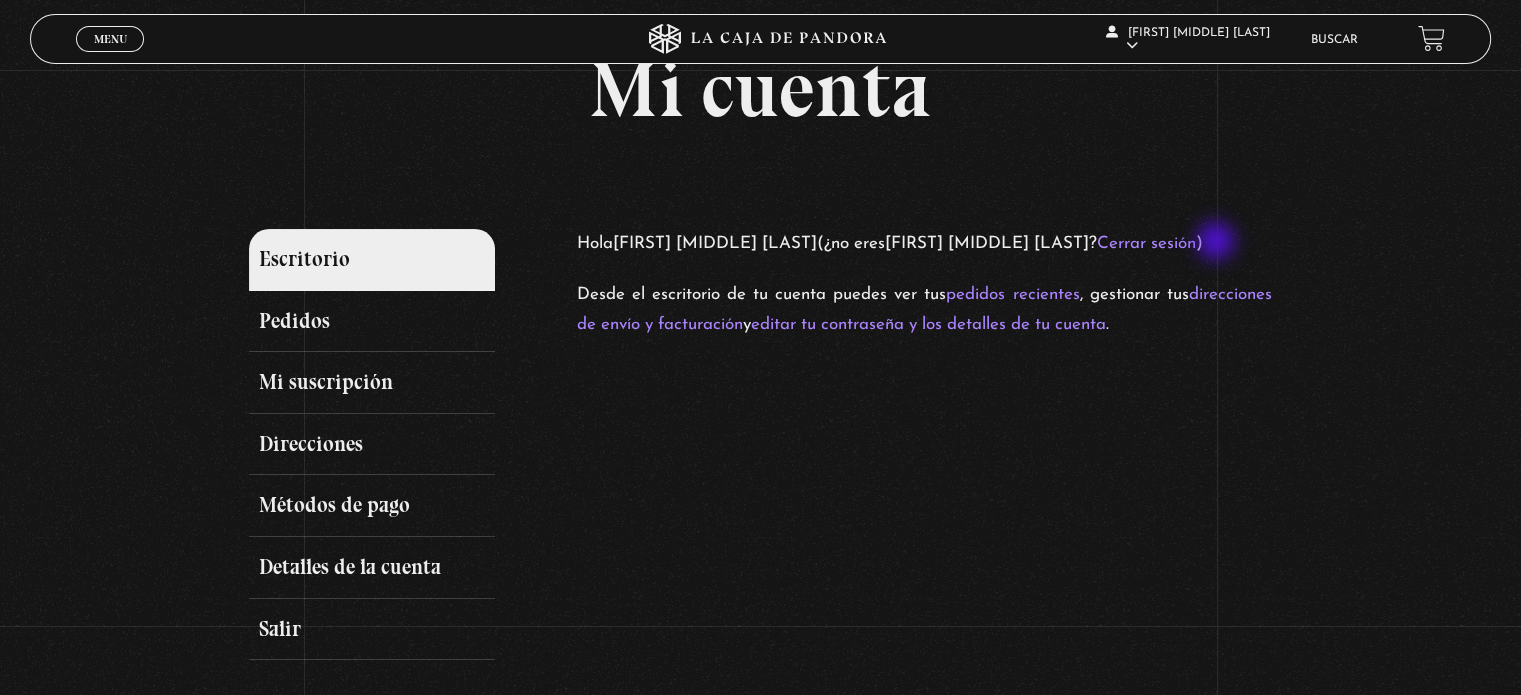 scroll, scrollTop: 92, scrollLeft: 0, axis: vertical 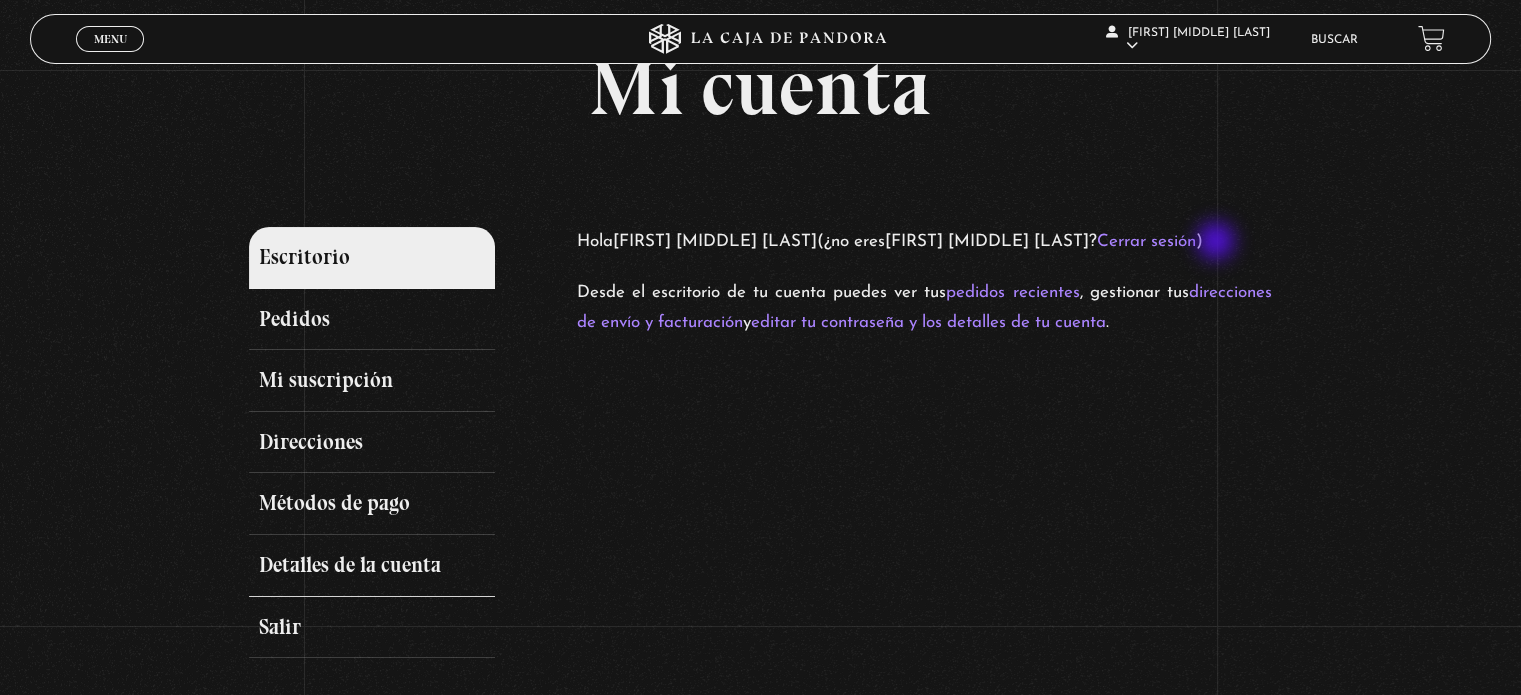 click on "Detalles de la cuenta" at bounding box center [371, 566] 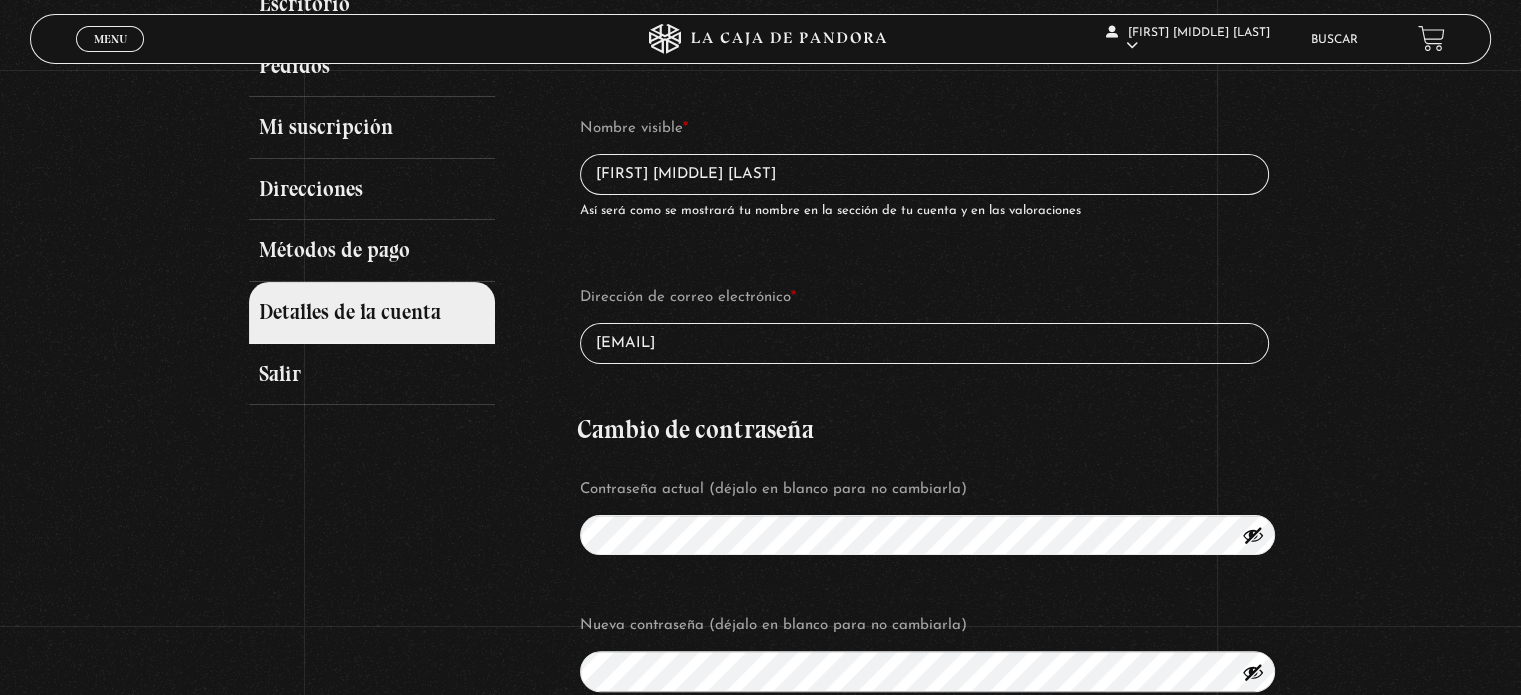 scroll, scrollTop: 352, scrollLeft: 0, axis: vertical 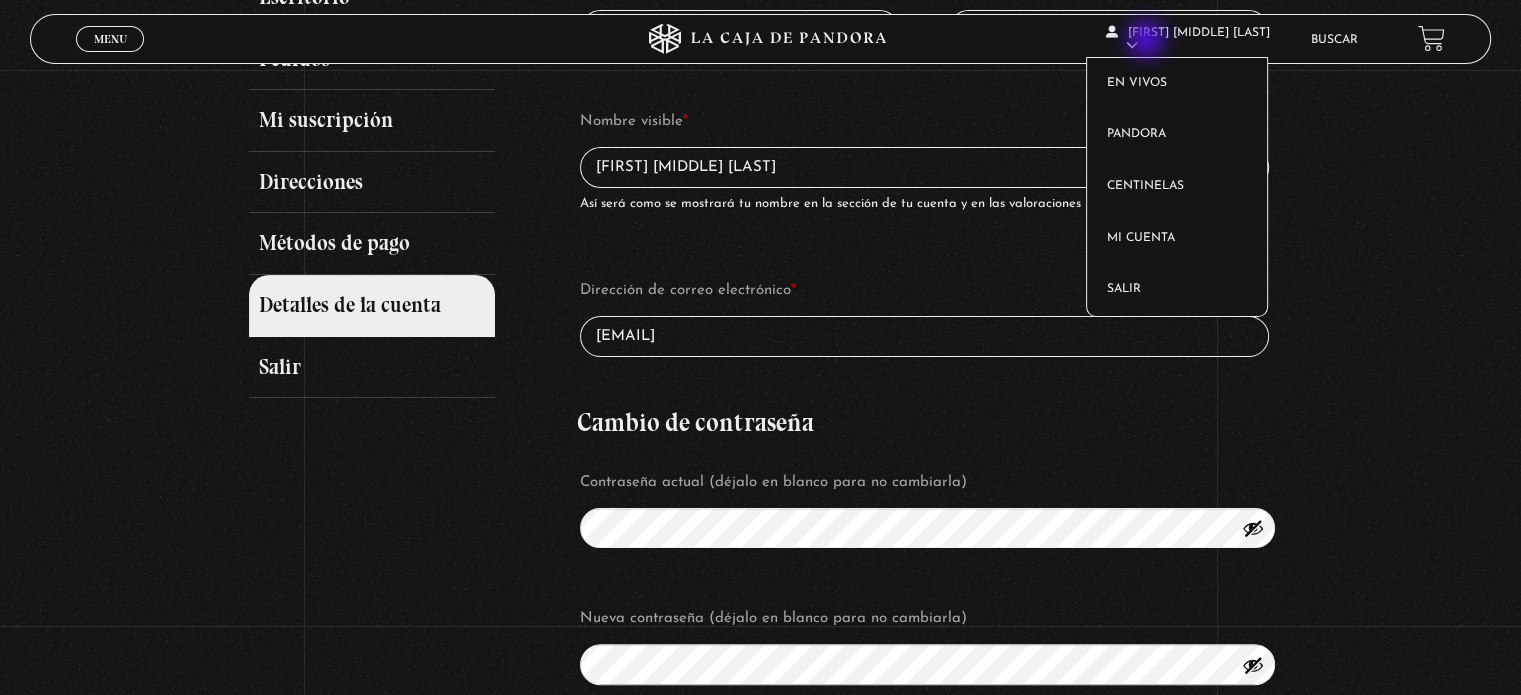 click at bounding box center [1132, 45] 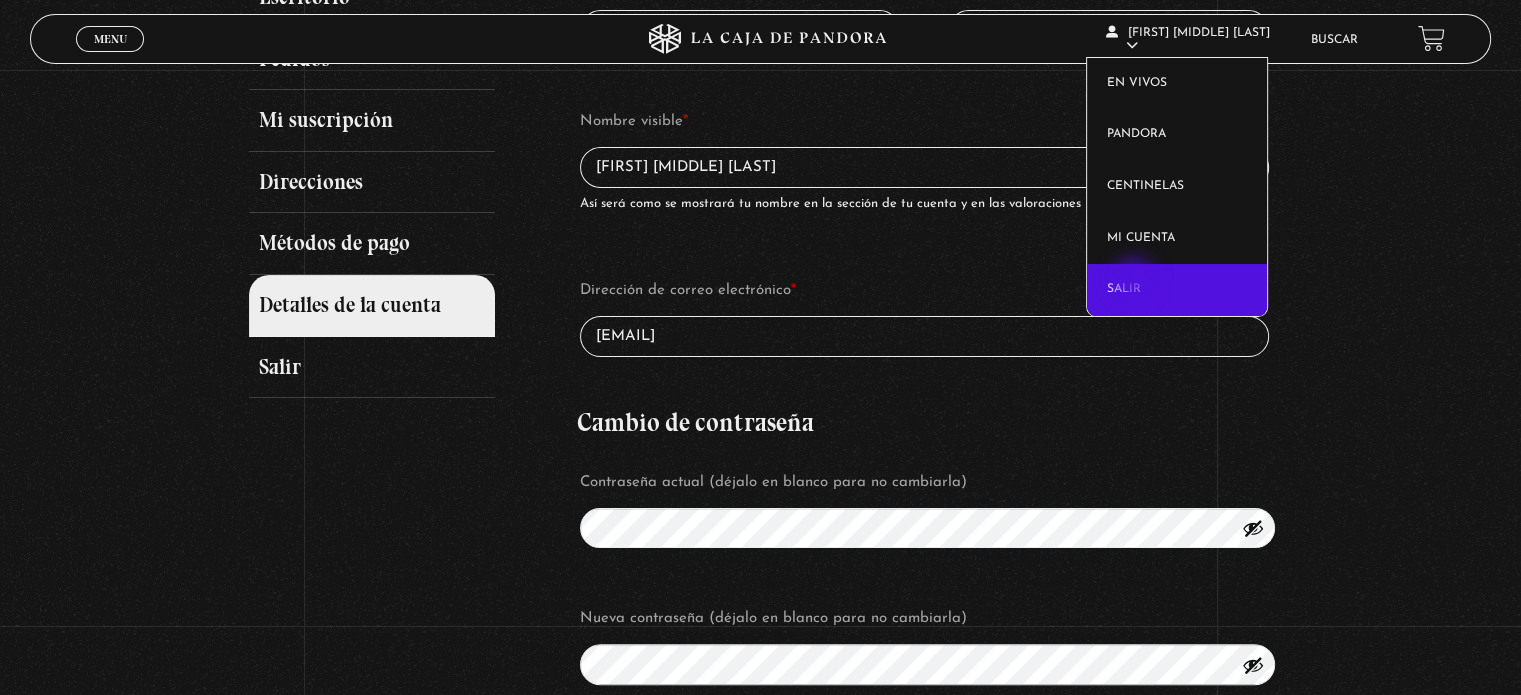click on "Salir" at bounding box center [1177, 290] 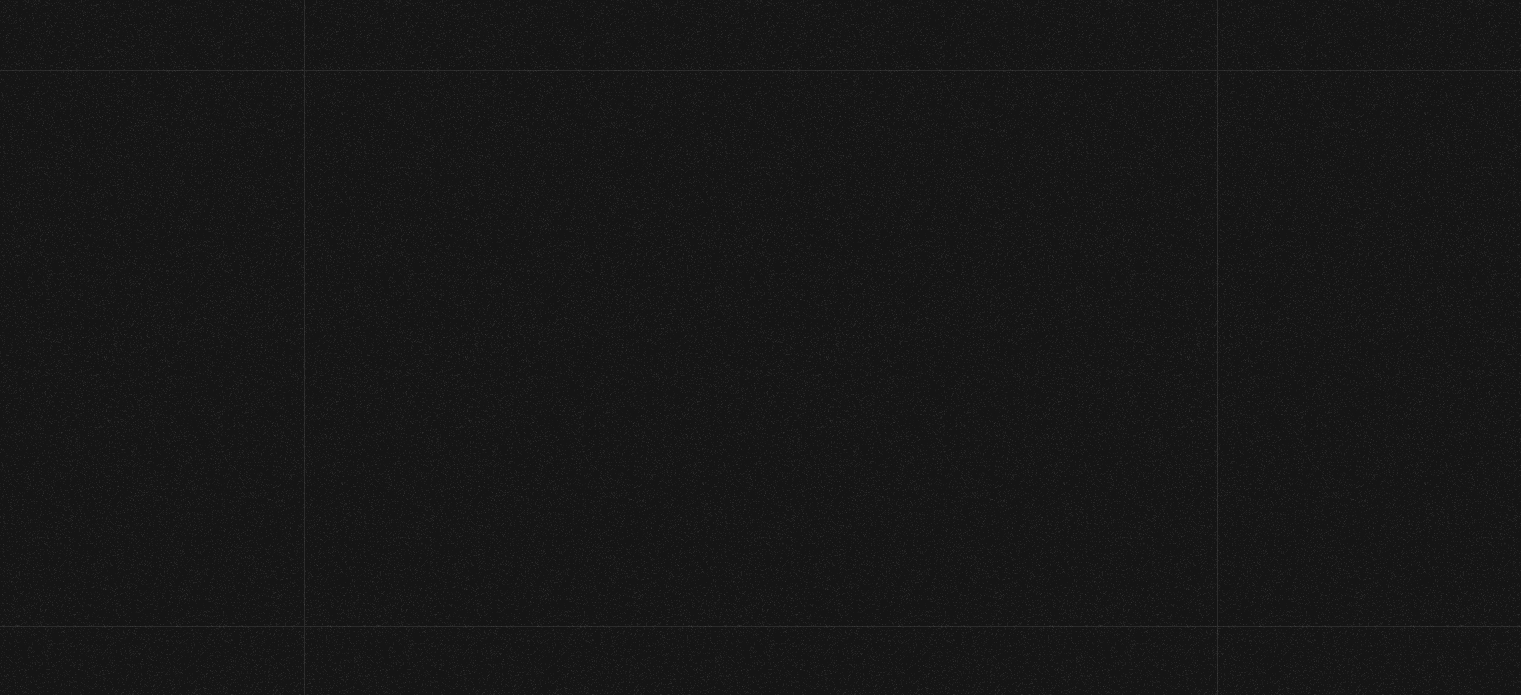 scroll, scrollTop: 0, scrollLeft: 0, axis: both 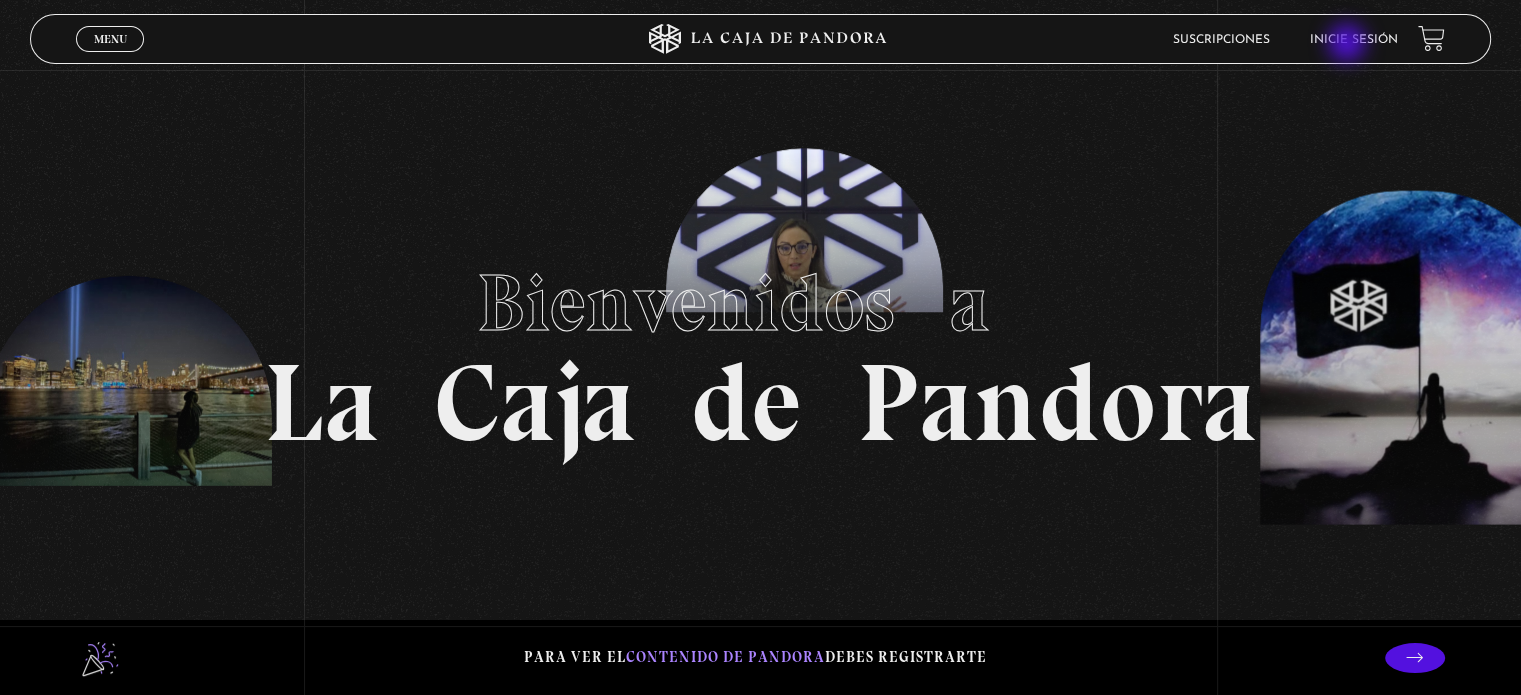 click on "Inicie sesión" at bounding box center [1354, 40] 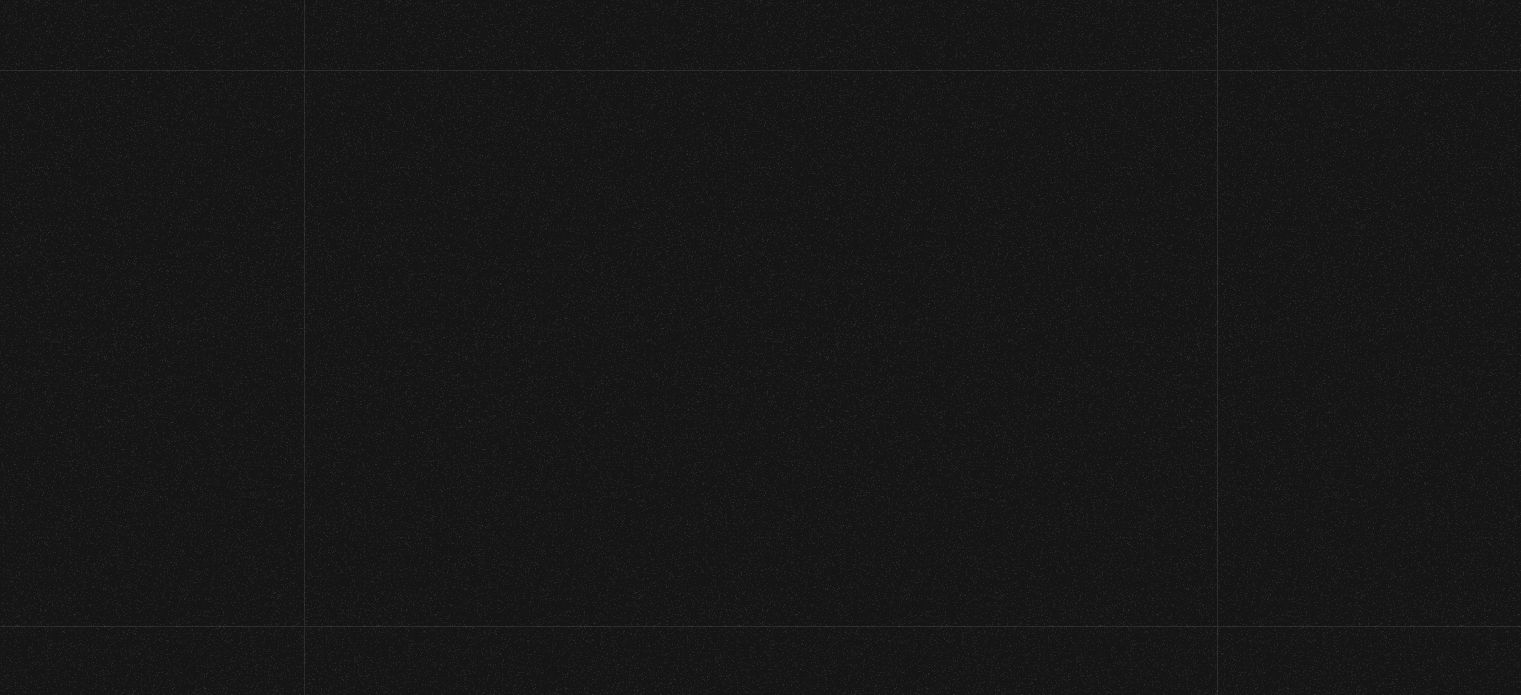 scroll, scrollTop: 0, scrollLeft: 0, axis: both 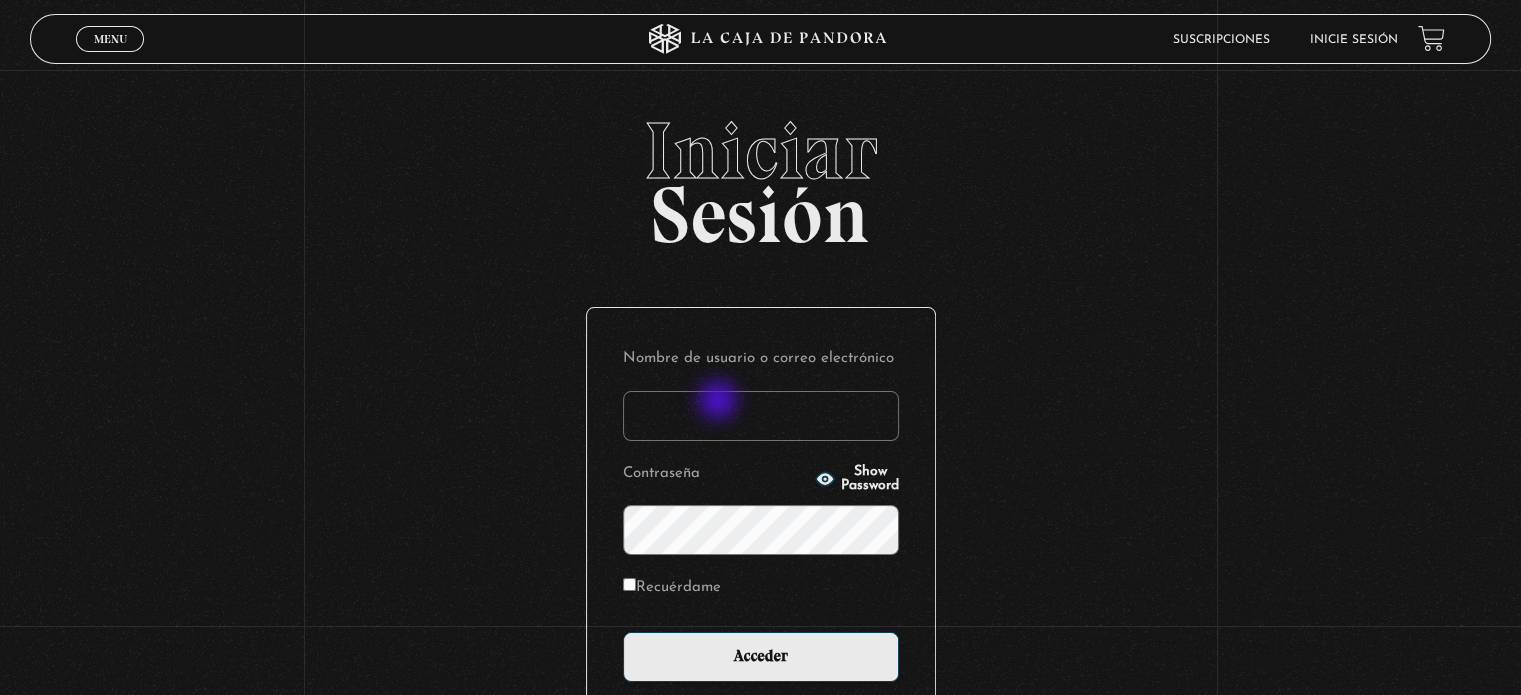 click on "Nombre de usuario o correo electrónico" at bounding box center (761, 416) 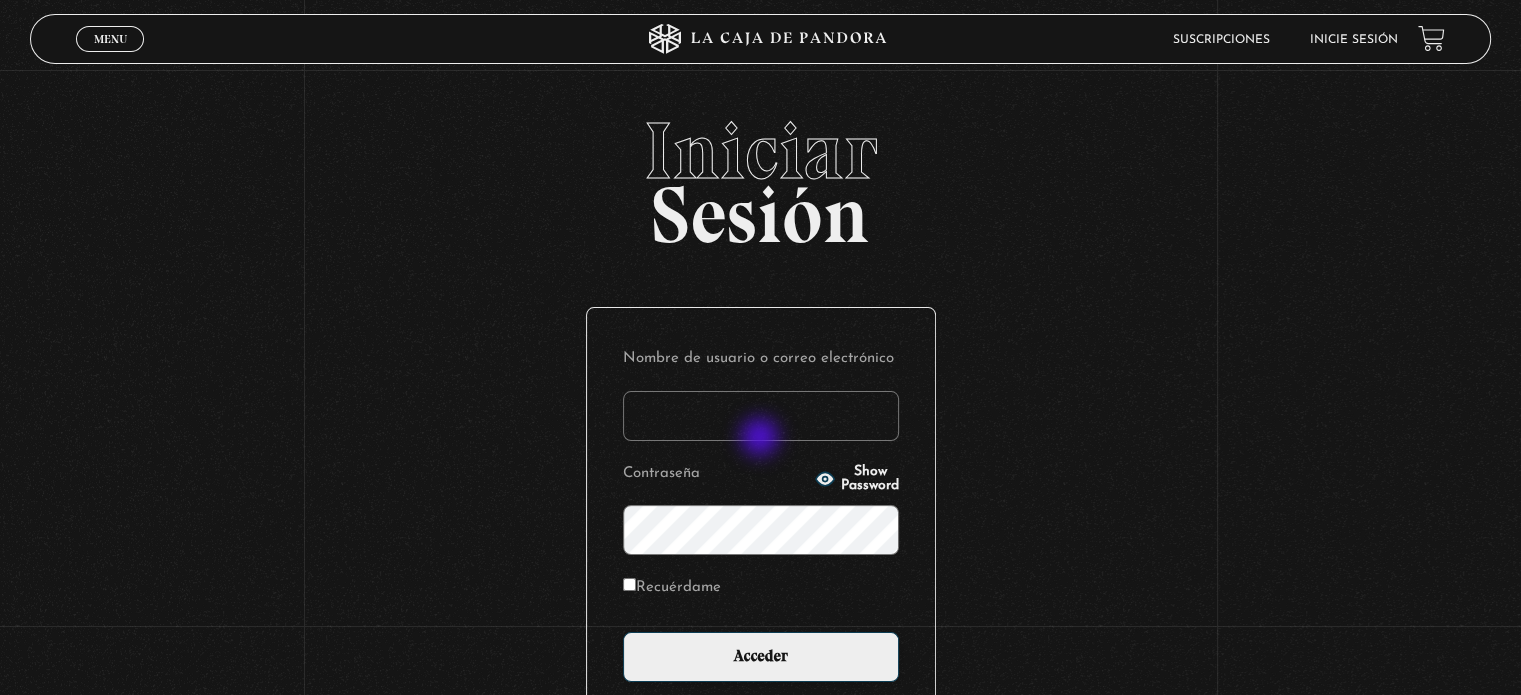 type on "Zuly" 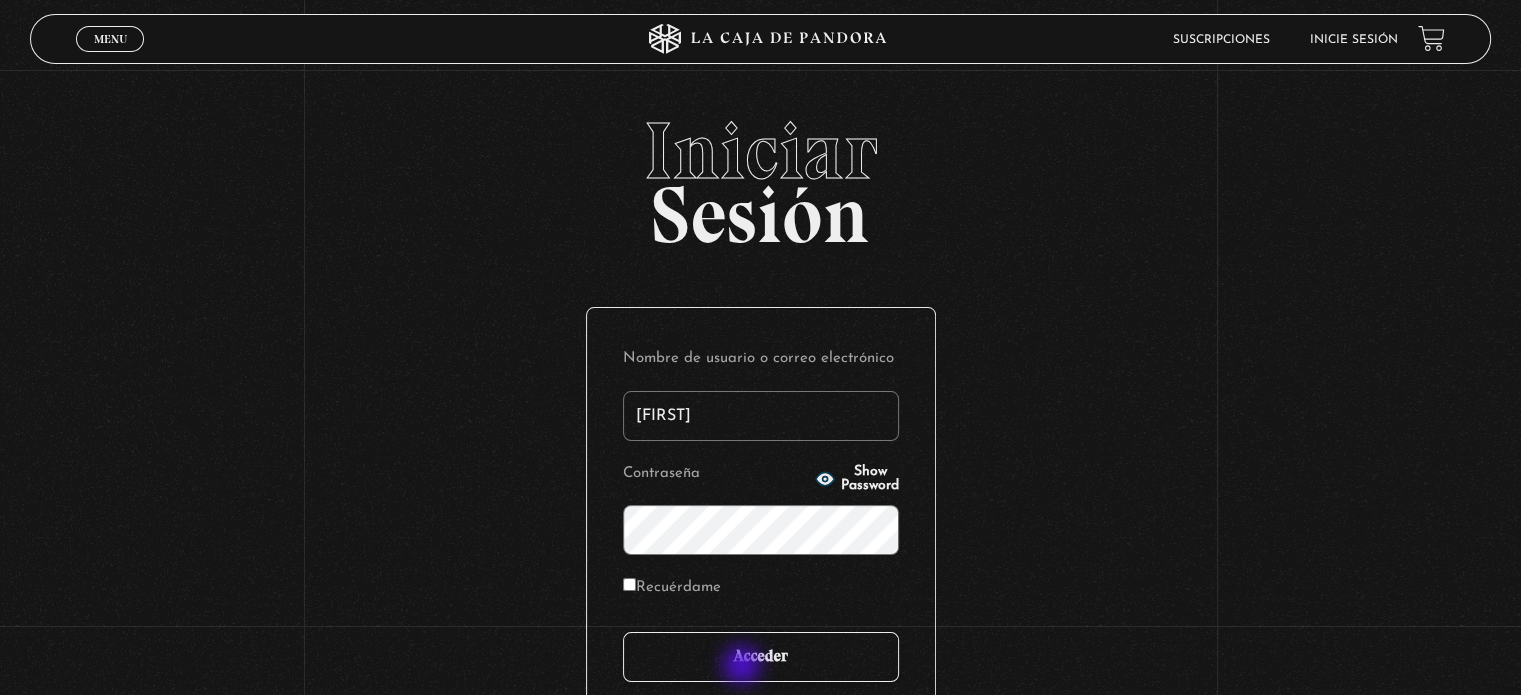 click on "Acceder" at bounding box center [761, 657] 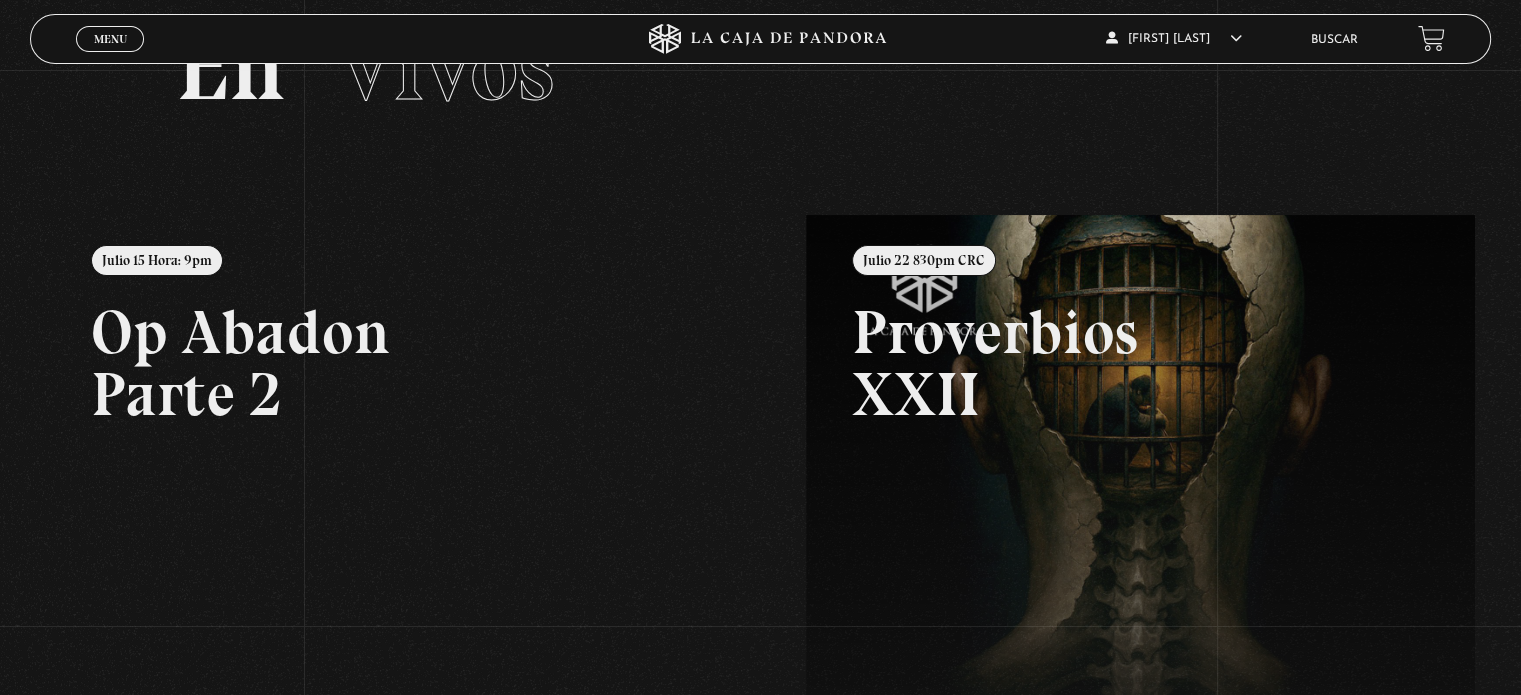 scroll, scrollTop: 92, scrollLeft: 0, axis: vertical 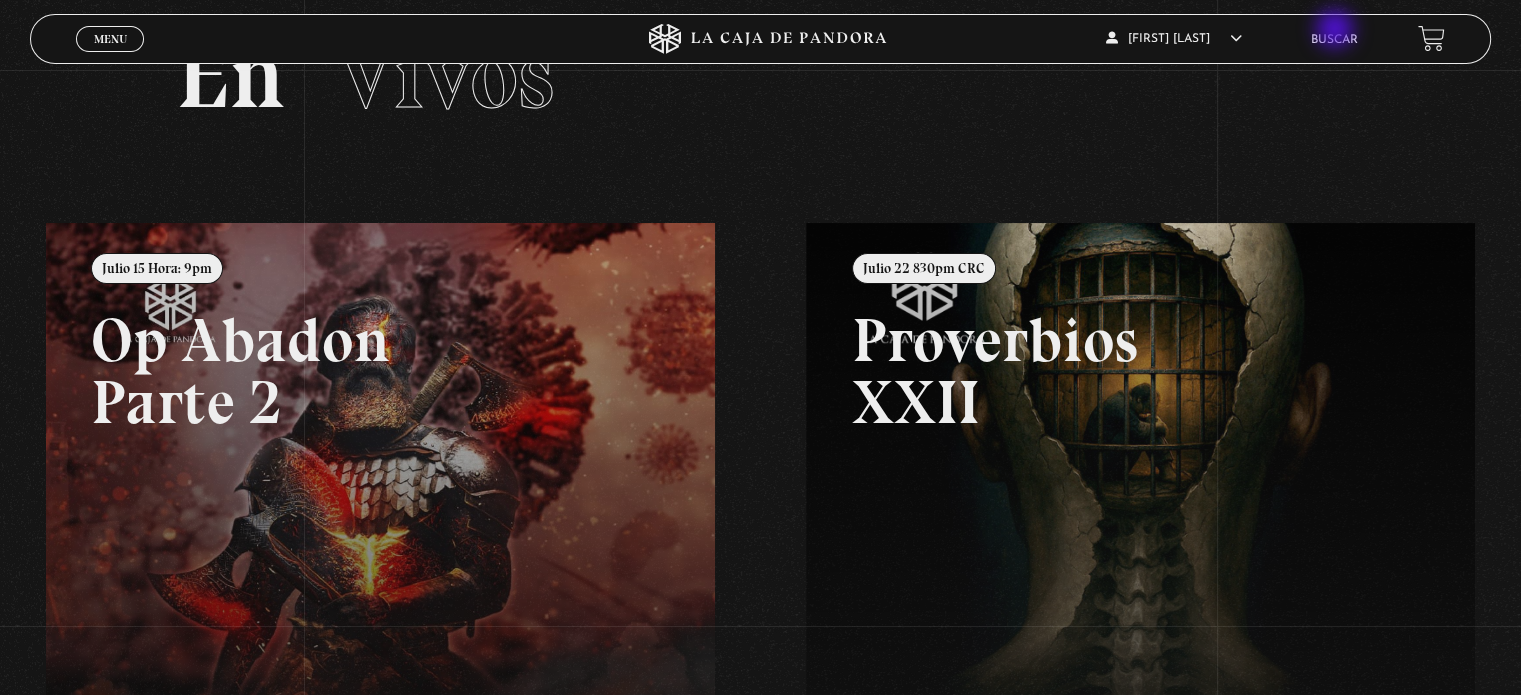 click on "Buscar" at bounding box center [1334, 39] 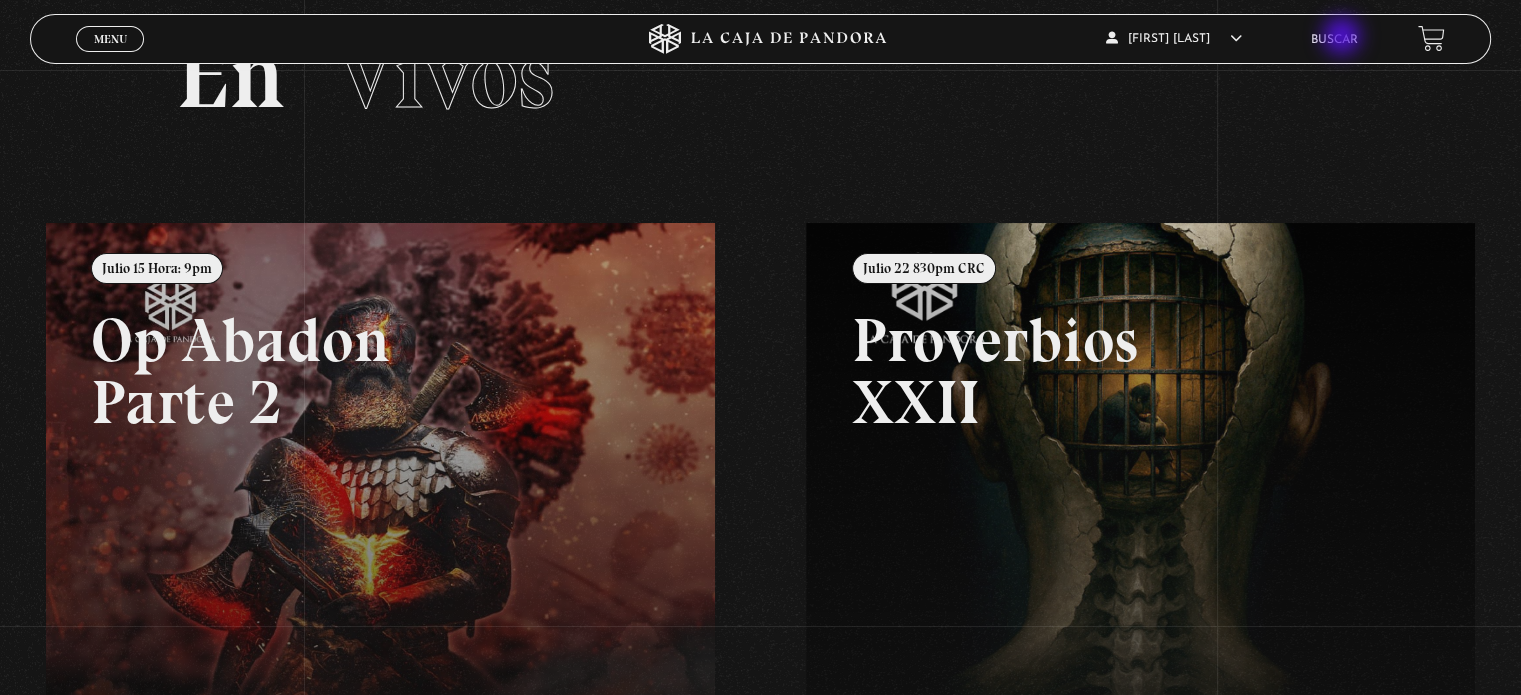 click on "Buscar" at bounding box center (1334, 40) 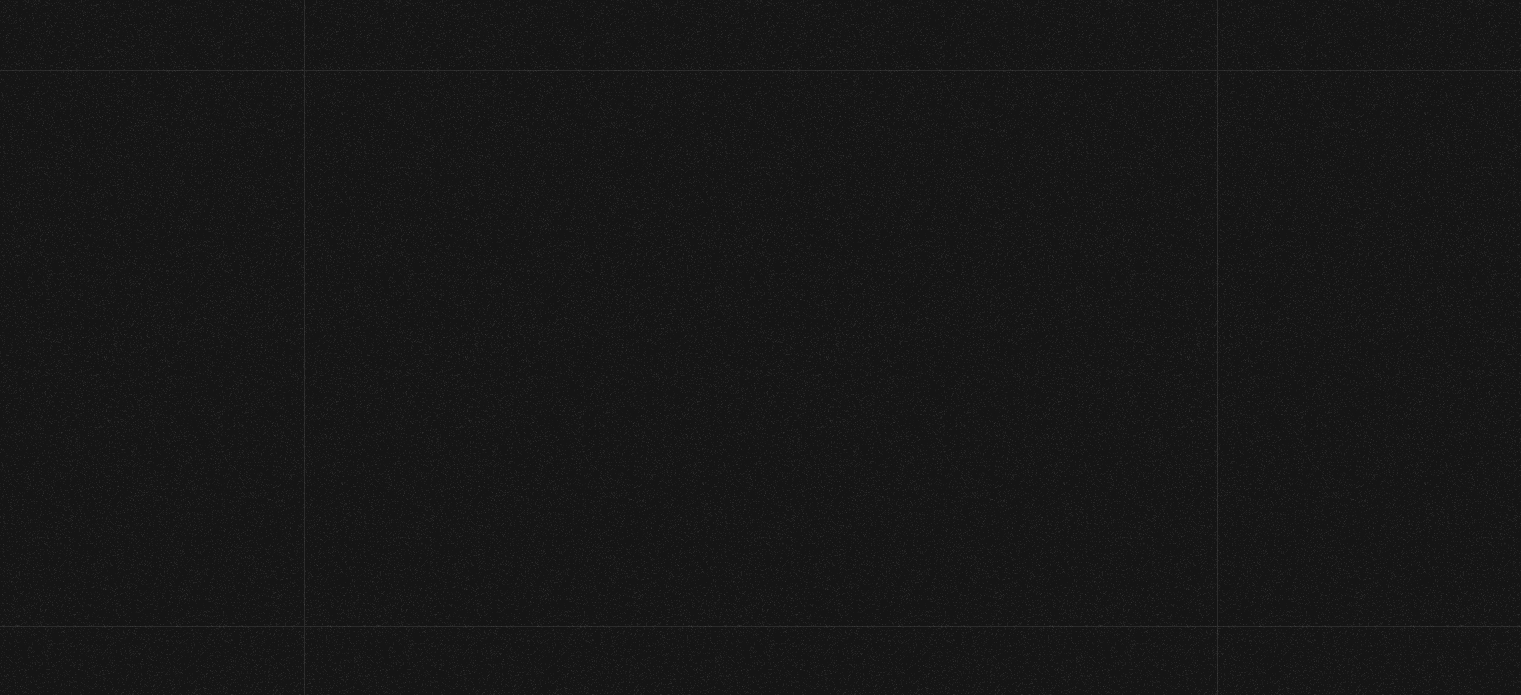 scroll, scrollTop: 0, scrollLeft: 0, axis: both 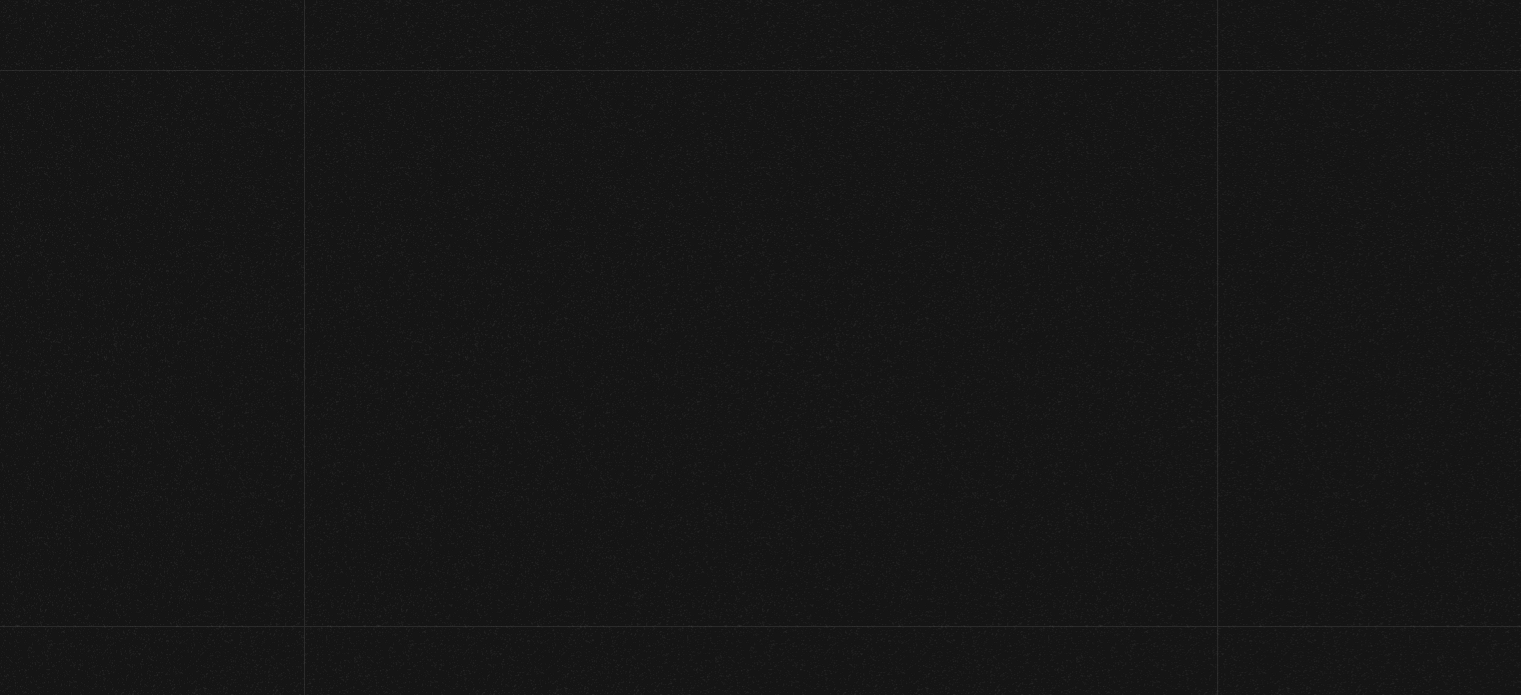click on "Buscador
Buscar por nombre
Buscador 		 Categorías
Todas las categorías
11:11 Humanitario  (1)
Amo los Lunes  (2)
Análisis de series y películas  (23)
Asesinos Seriales  (2)
Centinelas  (113)
Charlas  (8)
Entrevistas  (7)
Hacktivismo  (5)
Mercado  (1)
Mundo Espiritual  (20)
Nuevo Orden Mundial NWO  (79)
Pandora Bio  (24)
Pandora Prepper  (23)
Pandora Tour  (3)
Paranormal  (11)
Pastelería  (1)
Peligros en la web  (4)
Regulares  (1)
Teorías de Conspiración  (7)" at bounding box center [760, 24944] 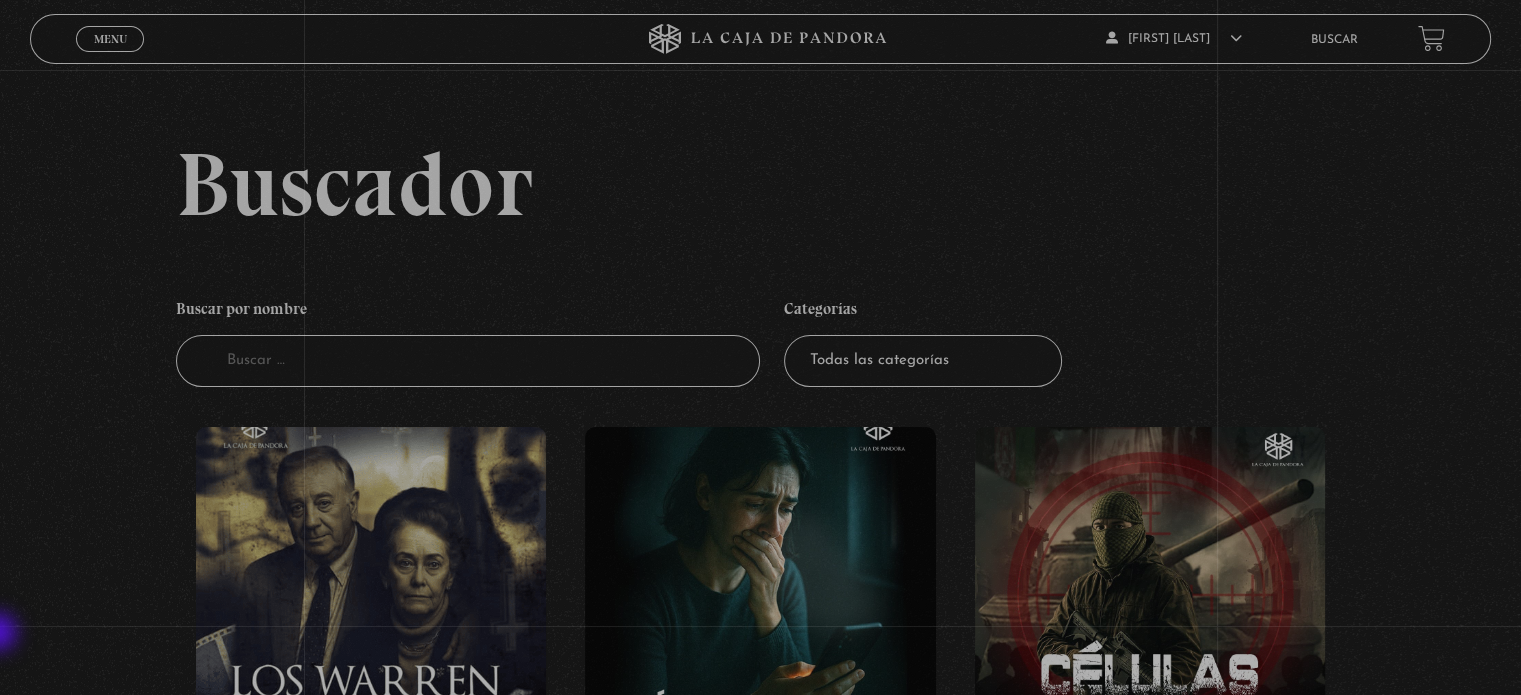click on "Buscador
Buscar por nombre
Buscador 		 Categorías
Todas las categorías
11:11 Humanitario  (1)
Amo los Lunes  (2)
Análisis de series y películas  (23)
Asesinos Seriales  (2)
Centinelas  (113)
Charlas  (8)
Entrevistas  (7)
Hacktivismo  (5)
Mercado  (1)
Mundo Espiritual  (20)
Nuevo Orden Mundial NWO  (79)
Pandora Bio  (24)
Pandora Prepper  (23)
Pandora Tour  (3)
Paranormal  (11)
Pastelería  (1)
Peligros en la web  (4)
Regulares  (1)
Teorías de Conspiración  (7)" at bounding box center [760, 24944] 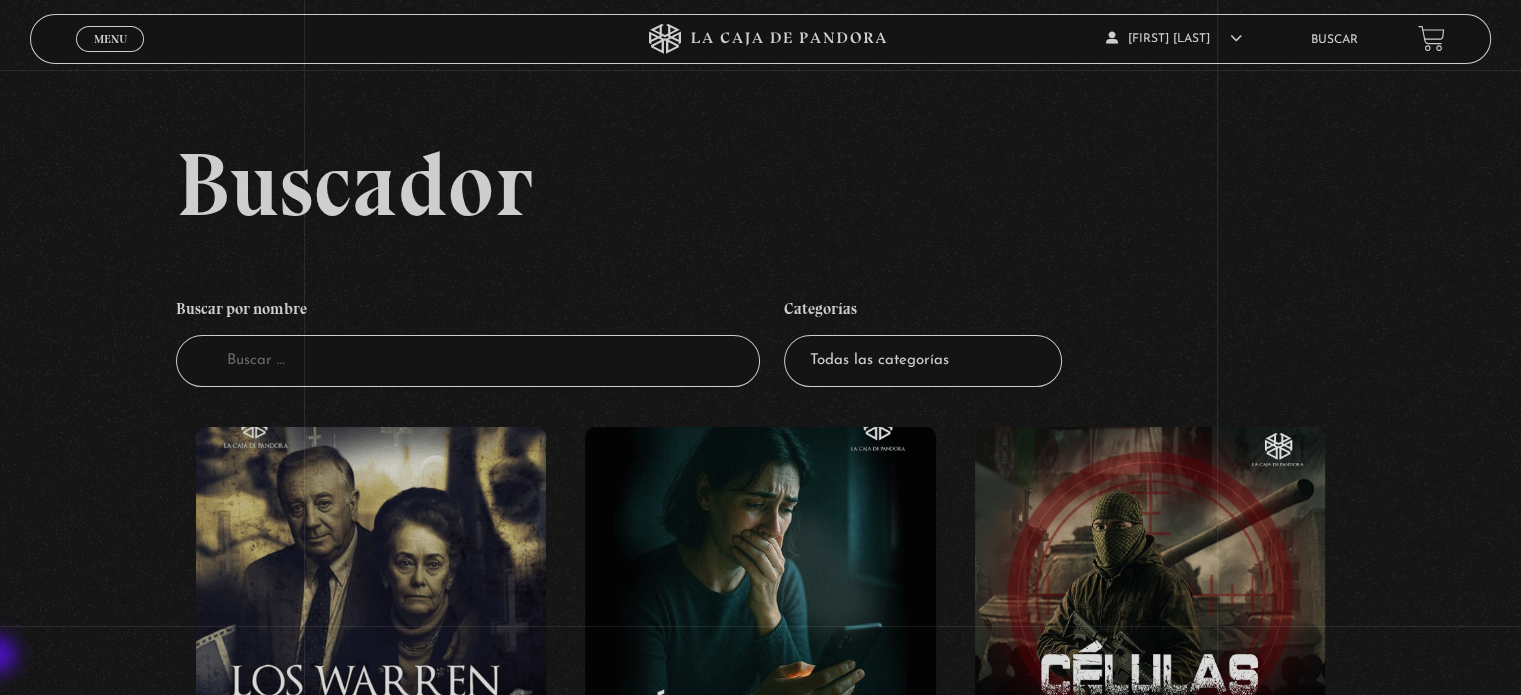 click on "Buscador
Buscar por nombre
Buscador 		 Categorías
Todas las categorías
11:11 Humanitario  (1)
Amo los Lunes  (2)
Análisis de series y películas  (23)
Asesinos Seriales  (2)
Centinelas  (113)
Charlas  (8)
Entrevistas  (7)
Hacktivismo  (5)
Mercado  (1)
Mundo Espiritual  (20)
Nuevo Orden Mundial NWO  (79)
Pandora Bio  (24)
Pandora Prepper  (23)
Pandora Tour  (3)
Paranormal  (11)
Pastelería  (1)
Peligros en la web  (4)
Regulares  (1)
Teorías de Conspiración  (7)" at bounding box center (760, 24944) 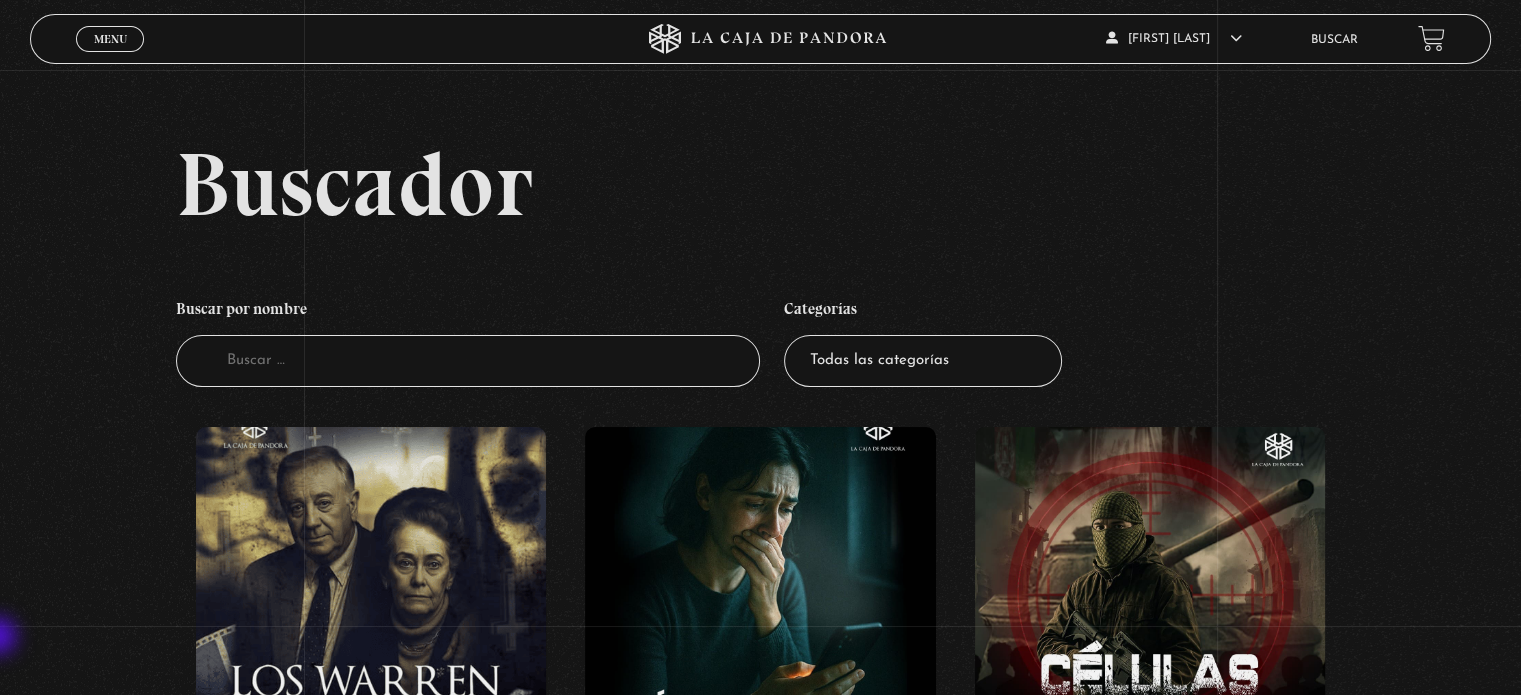 click on "Buscador
Buscar por nombre
Buscador 		 Categorías
Todas las categorías
11:11 Humanitario  (1)
Amo los Lunes  (2)
Análisis de series y películas  (23)
Asesinos Seriales  (2)
Centinelas  (113)
Charlas  (8)
Entrevistas  (7)
Hacktivismo  (5)
Mercado  (1)
Mundo Espiritual  (20)
Nuevo Orden Mundial NWO  (79)
Pandora Bio  (24)
Pandora Prepper  (23)
Pandora Tour  (3)
Paranormal  (11)
Pastelería  (1)
Peligros en la web  (4)
Regulares  (1)
Teorías de Conspiración  (7)" at bounding box center [760, 24944] 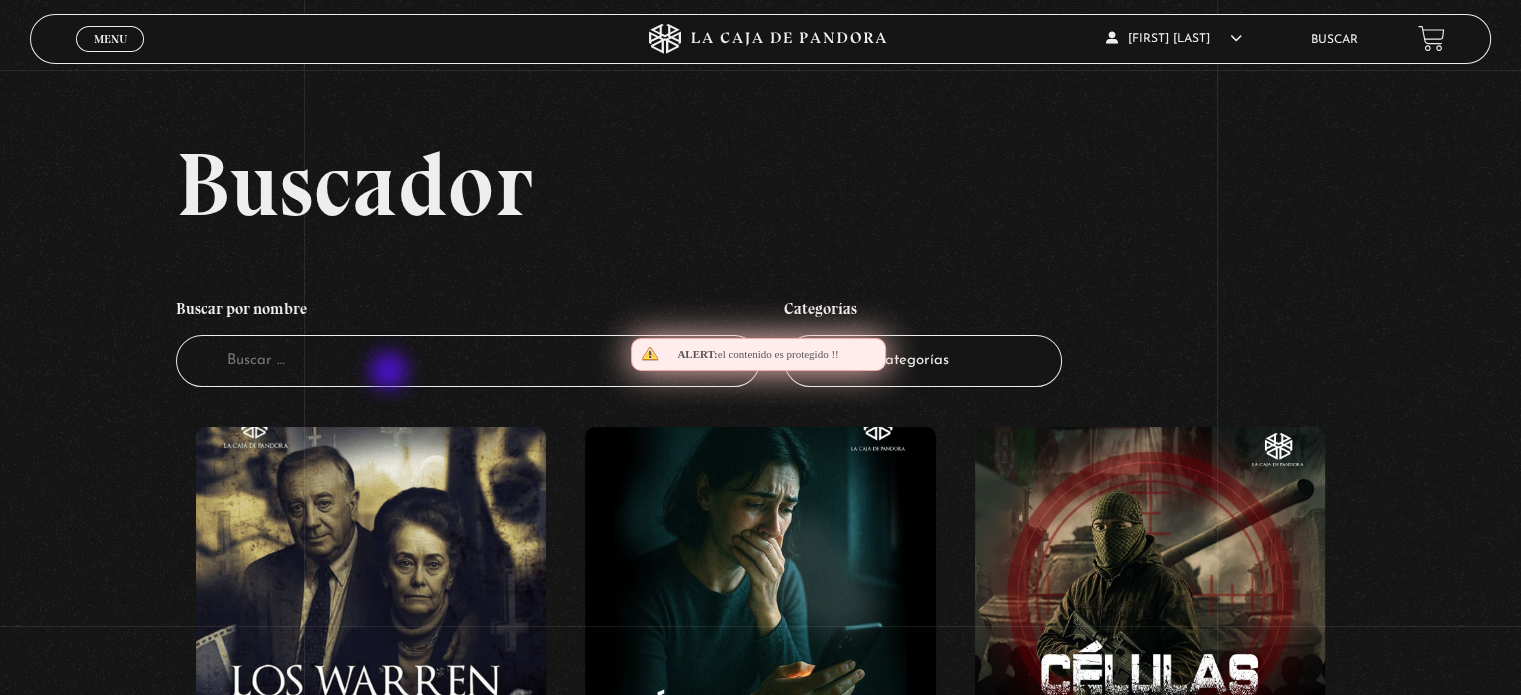 click on "Buscador" at bounding box center [468, 361] 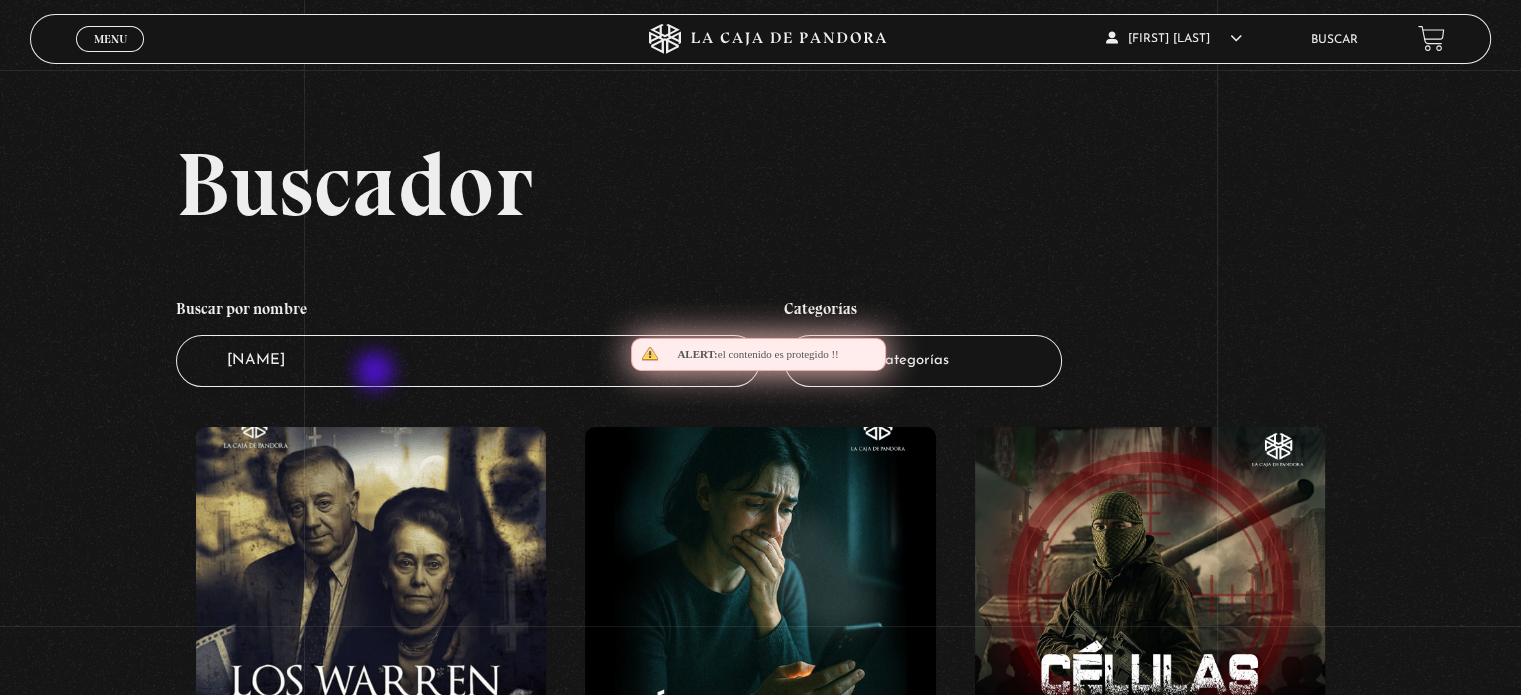 type on "angeled" 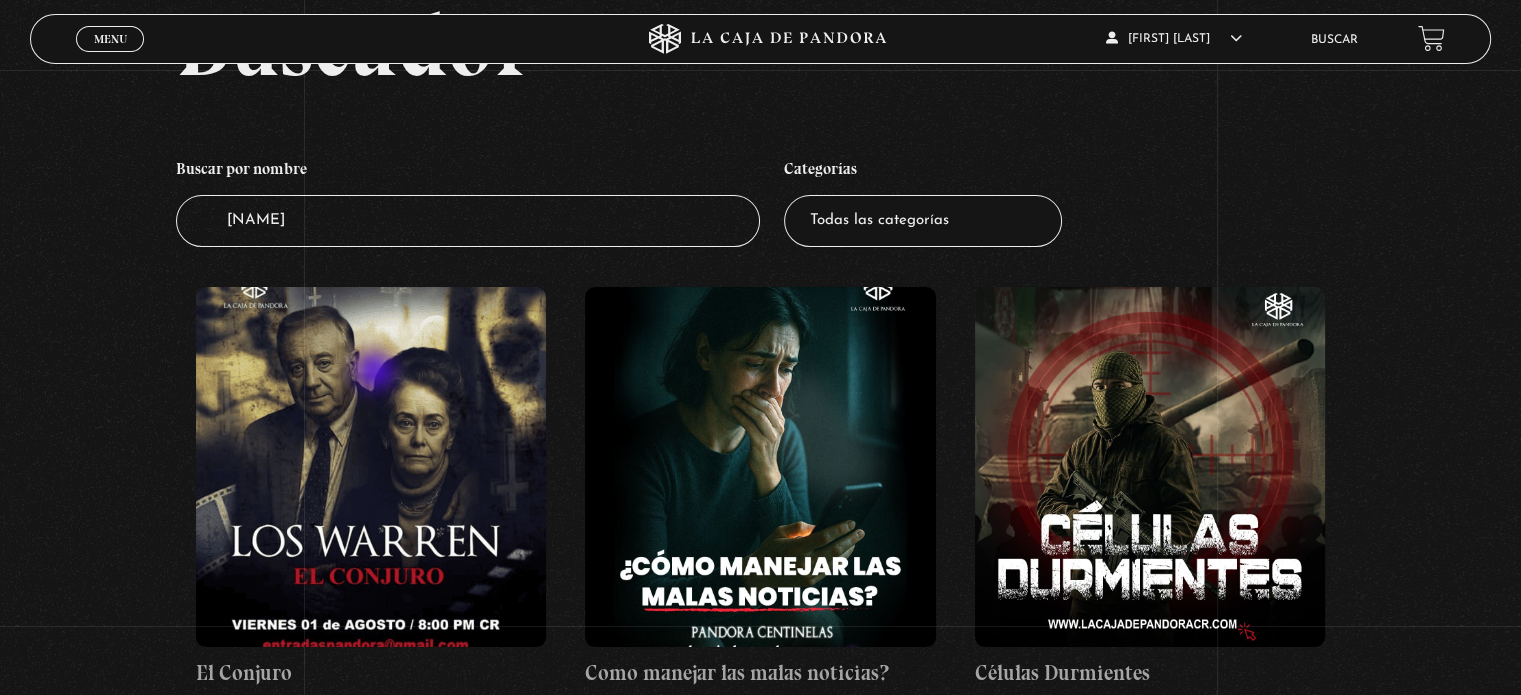 scroll, scrollTop: 140, scrollLeft: 0, axis: vertical 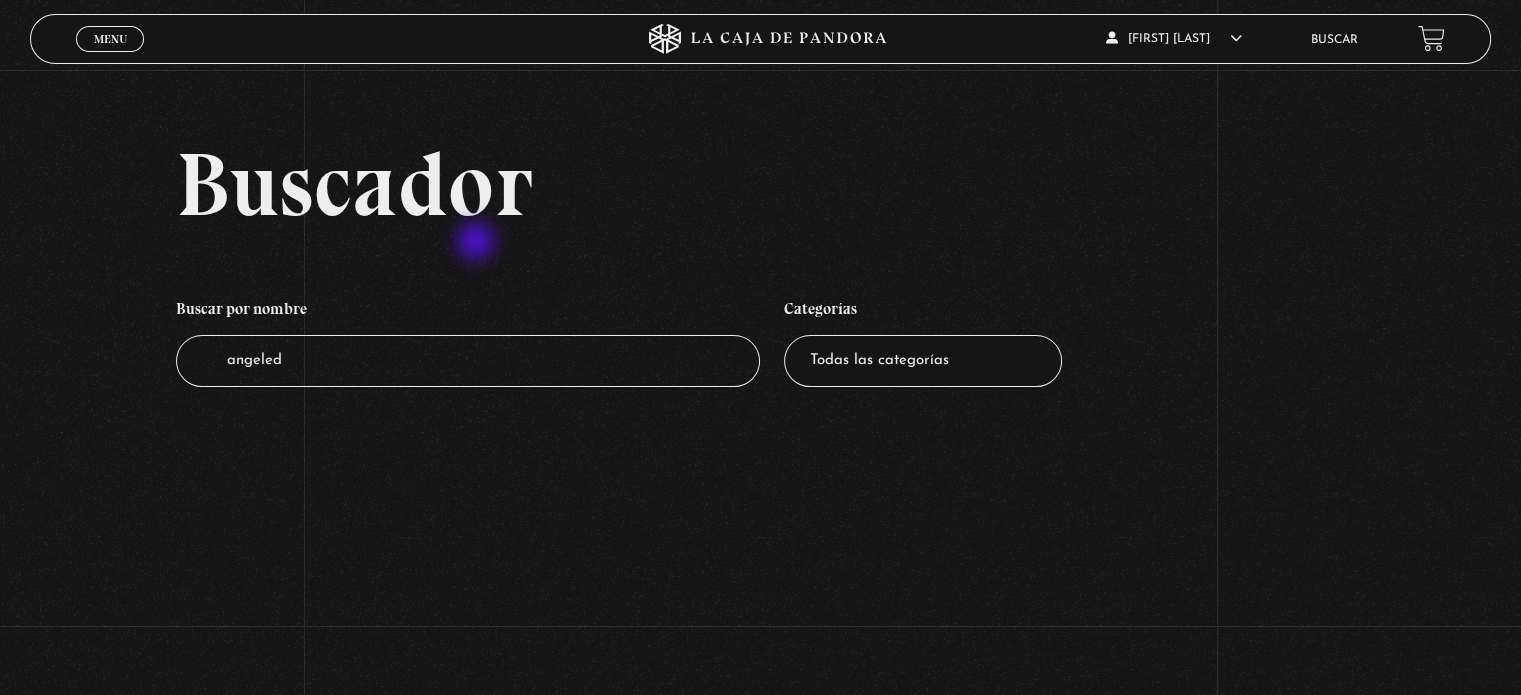 click on "angeled" at bounding box center (468, 361) 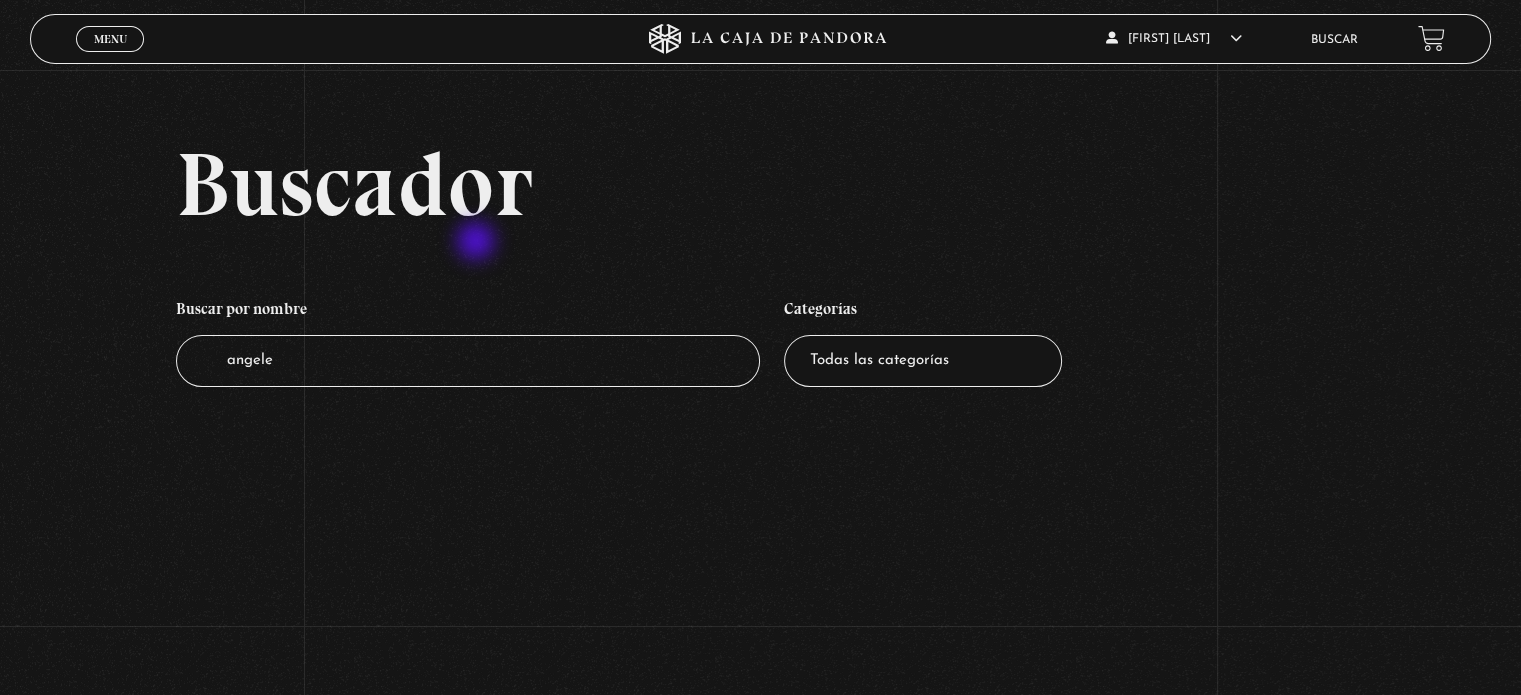type on "angeles" 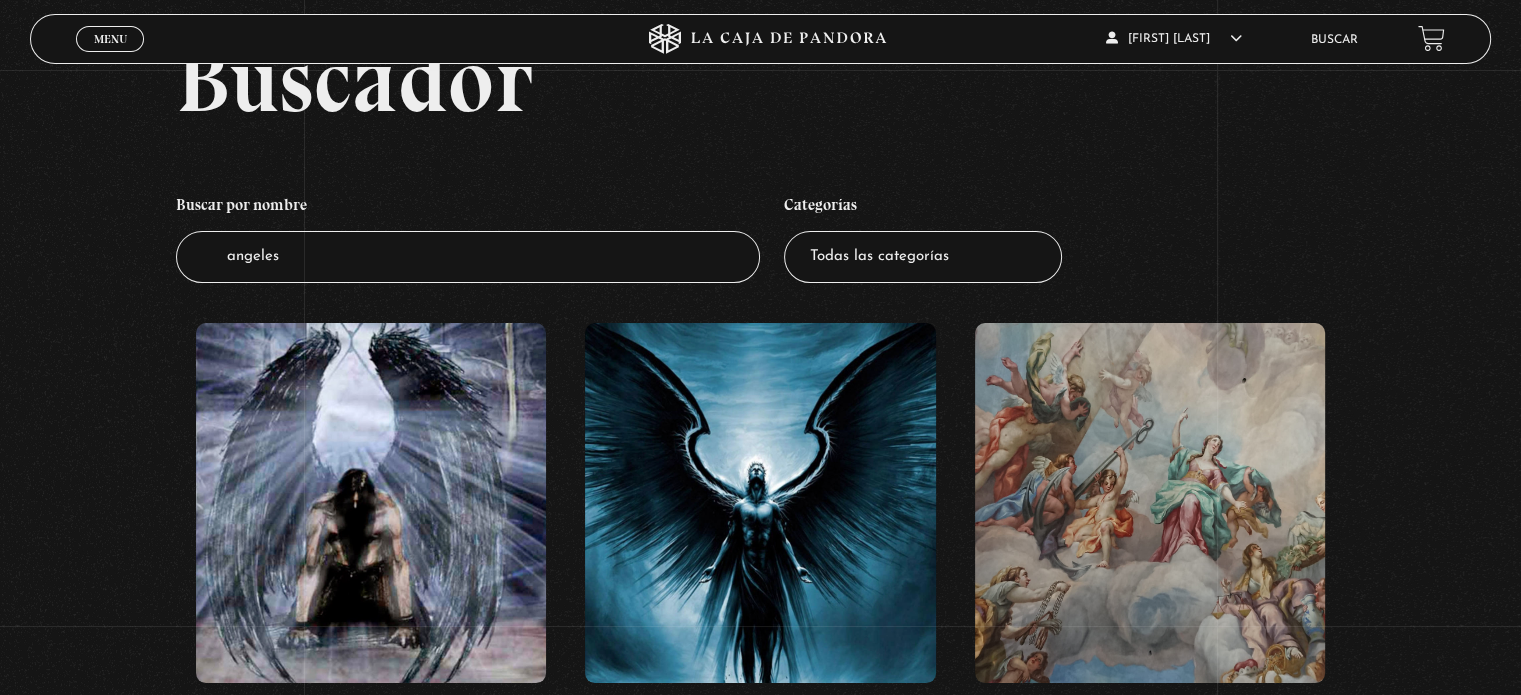 scroll, scrollTop: 111, scrollLeft: 0, axis: vertical 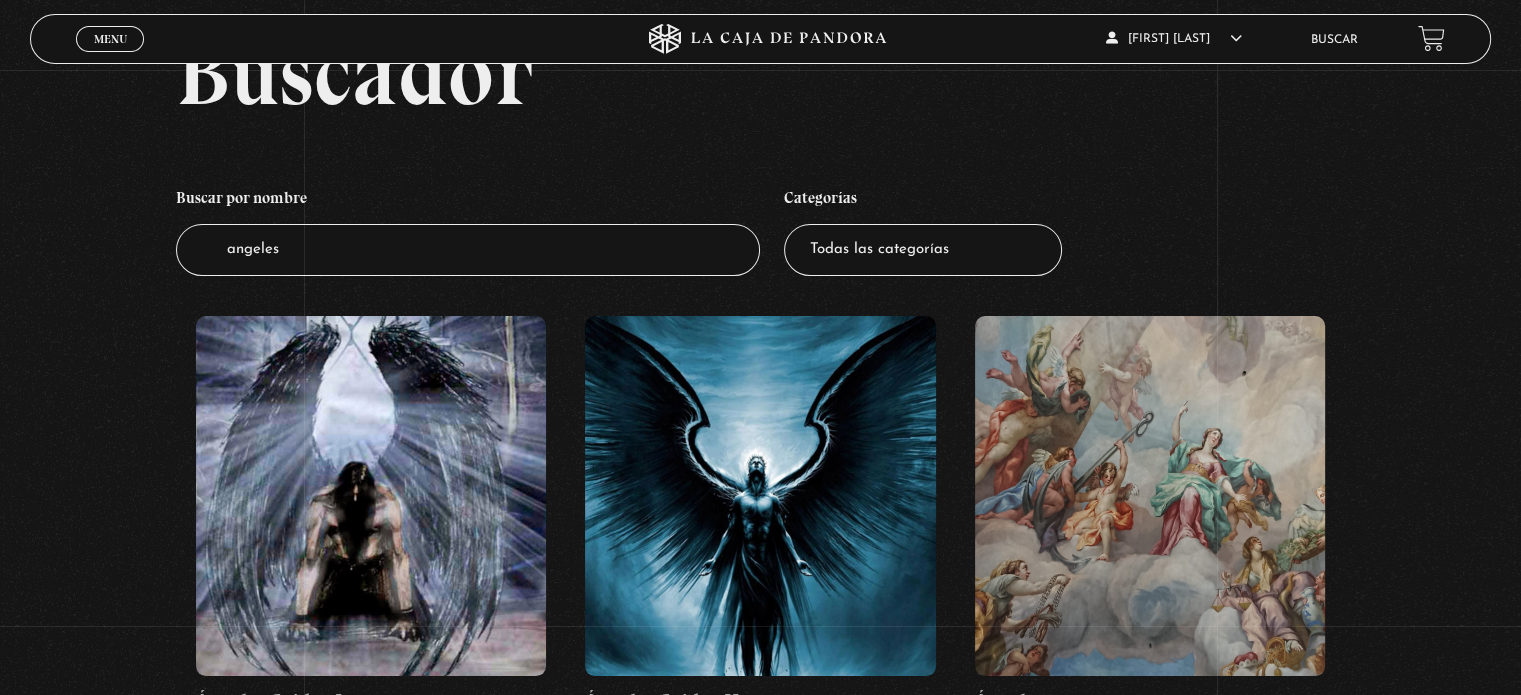 click at bounding box center (1150, 496) 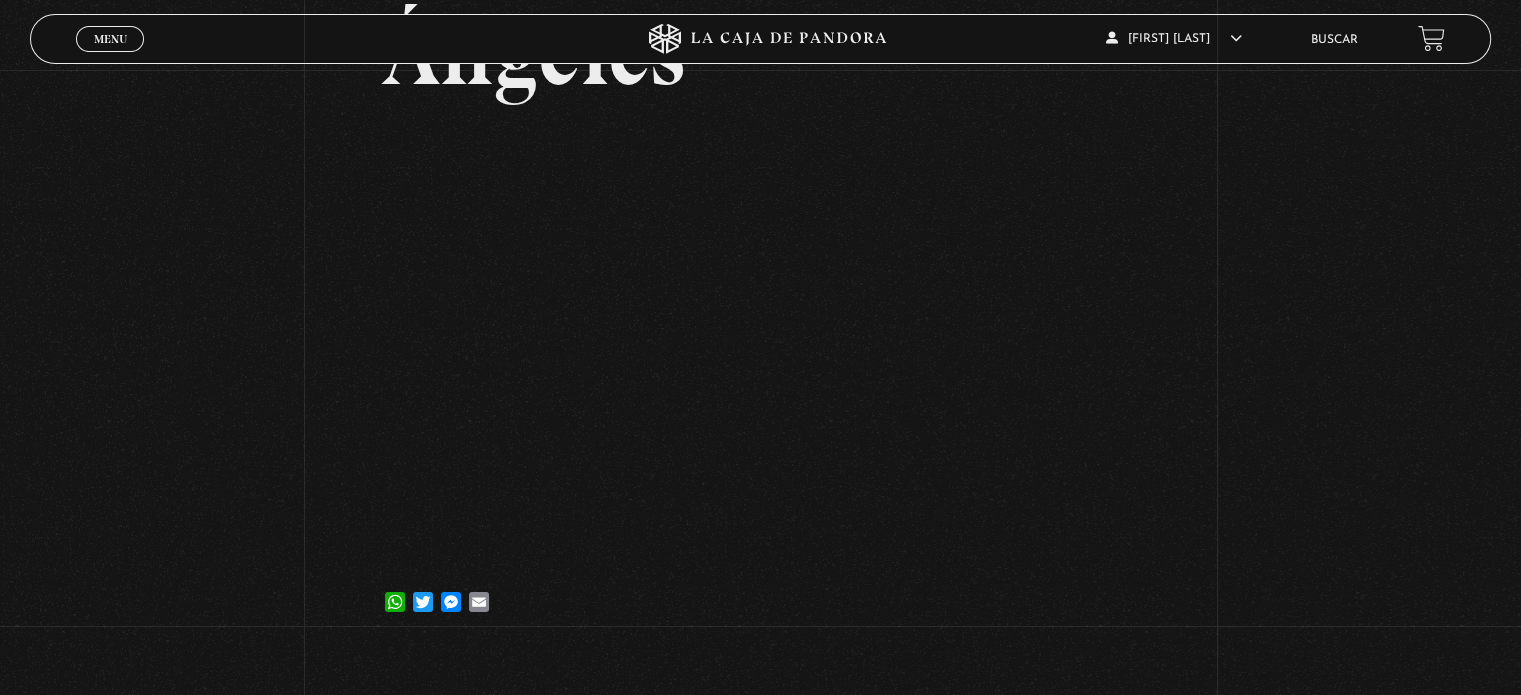 scroll, scrollTop: 172, scrollLeft: 0, axis: vertical 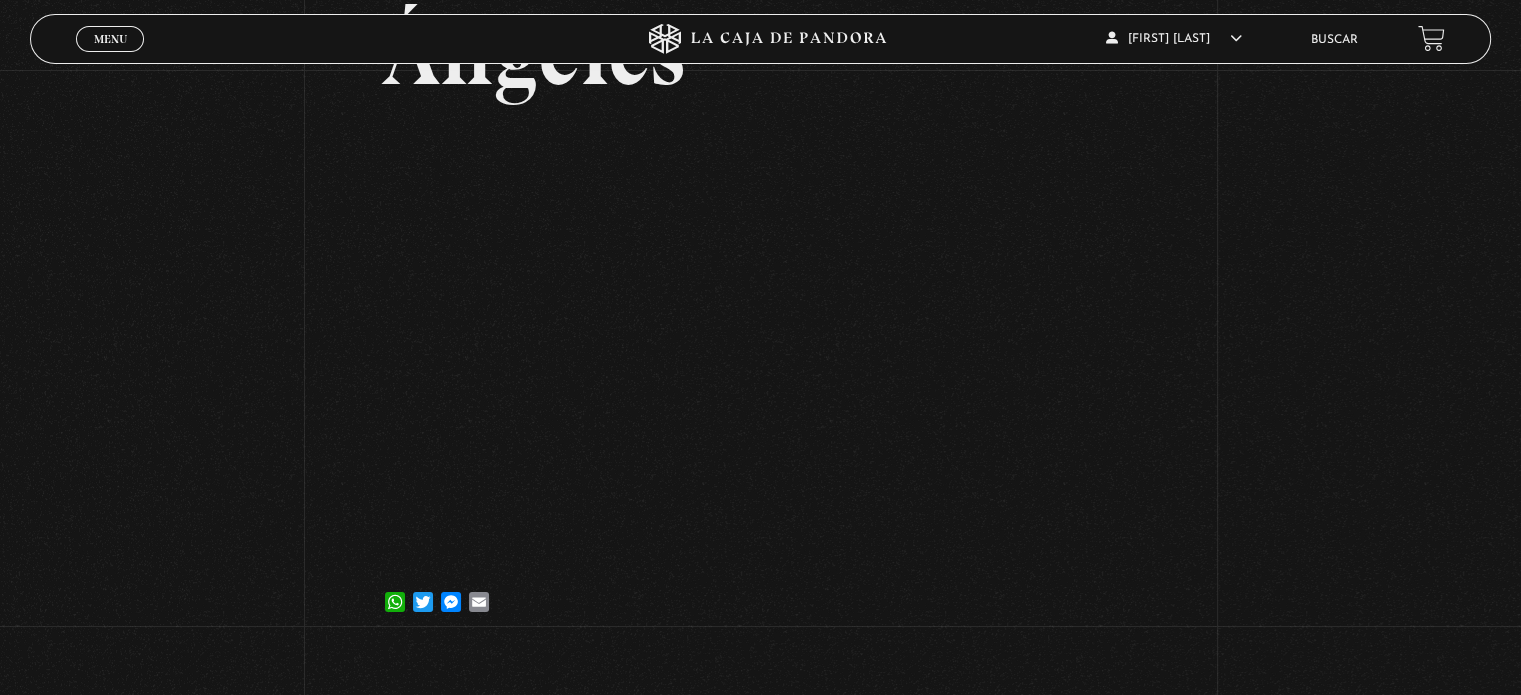 click on "Volver
[DAY] [MONTH], [YEAR]
[CITY]
WhatsApp Twitter Messenger Email" at bounding box center (760, 273) 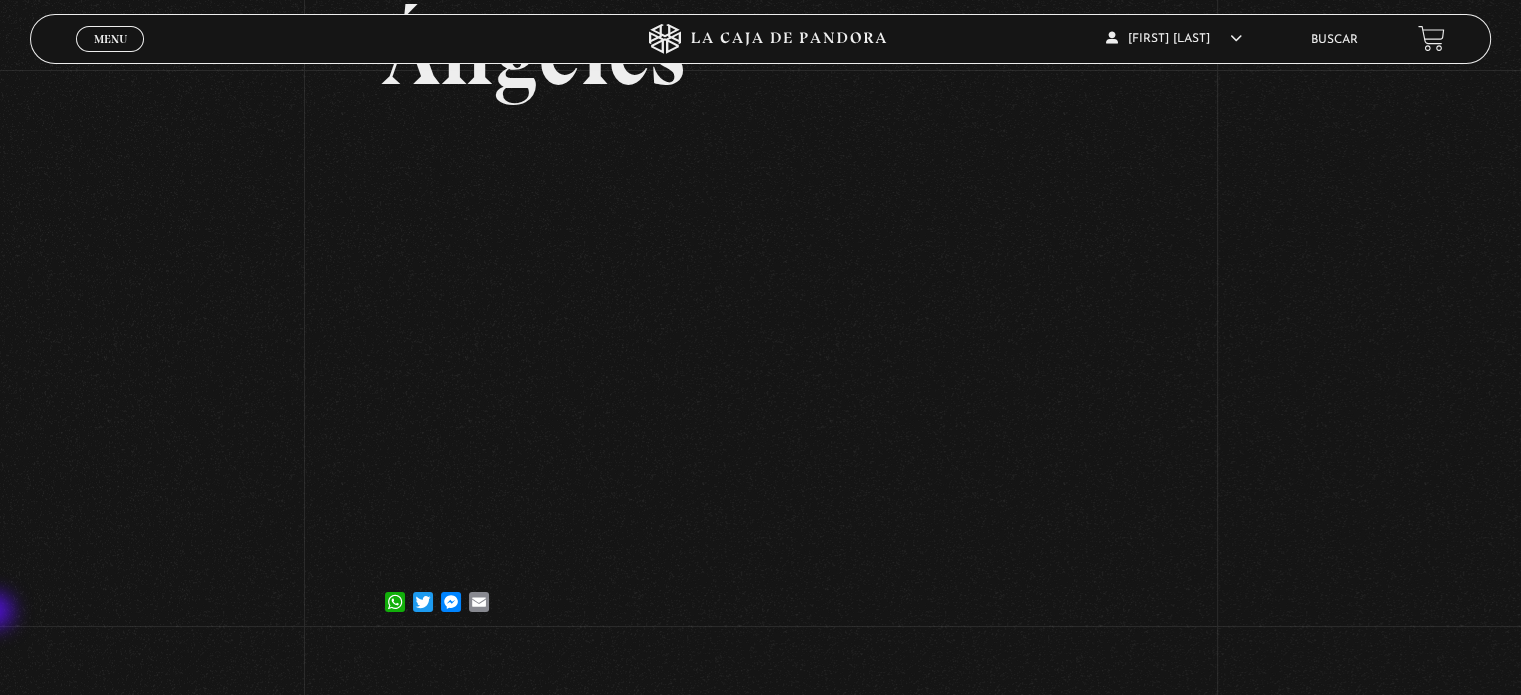 click on "Volver
[DAY] [MONTH], [YEAR]
[CITY]
WhatsApp Twitter Messenger Email" at bounding box center (760, 273) 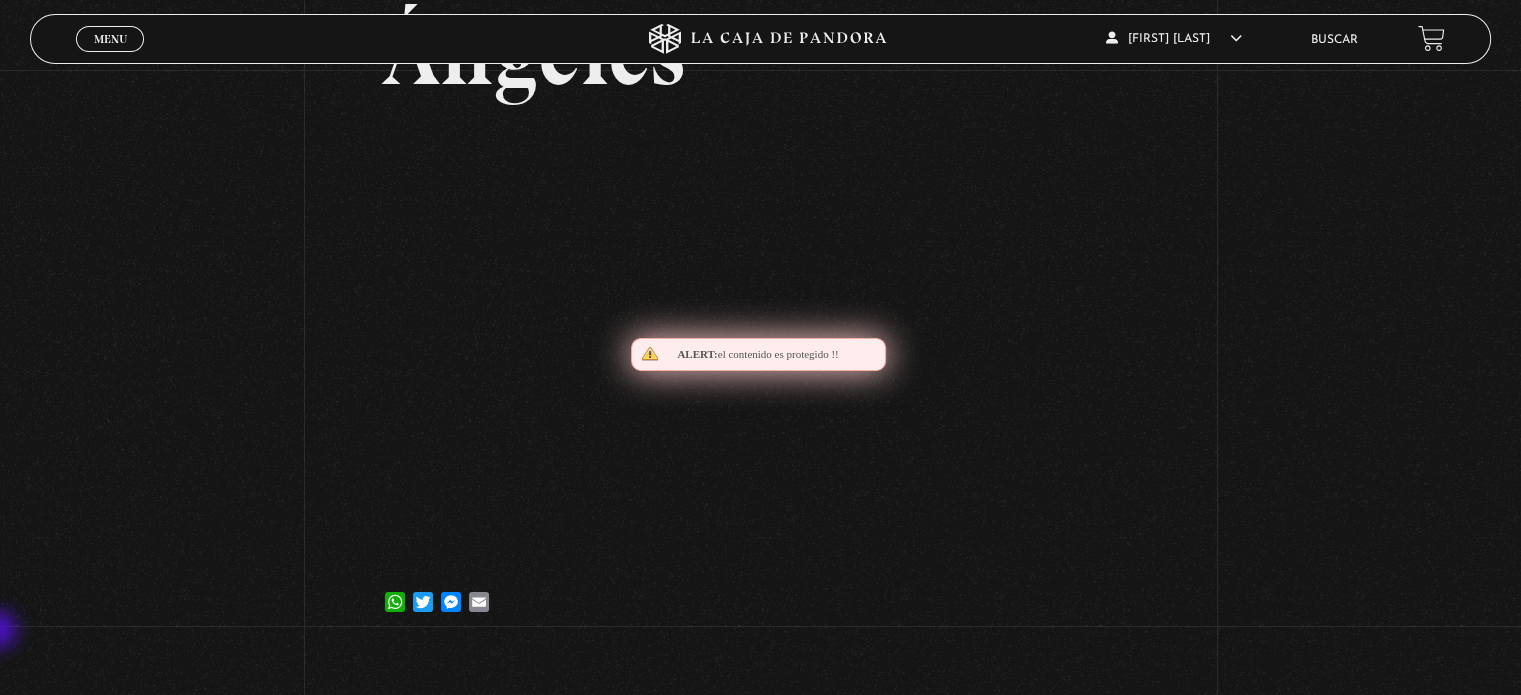 click on "Volver
[DAY] [MONTH], [YEAR]
[CITY]
WhatsApp Twitter Messenger Email" at bounding box center (760, 273) 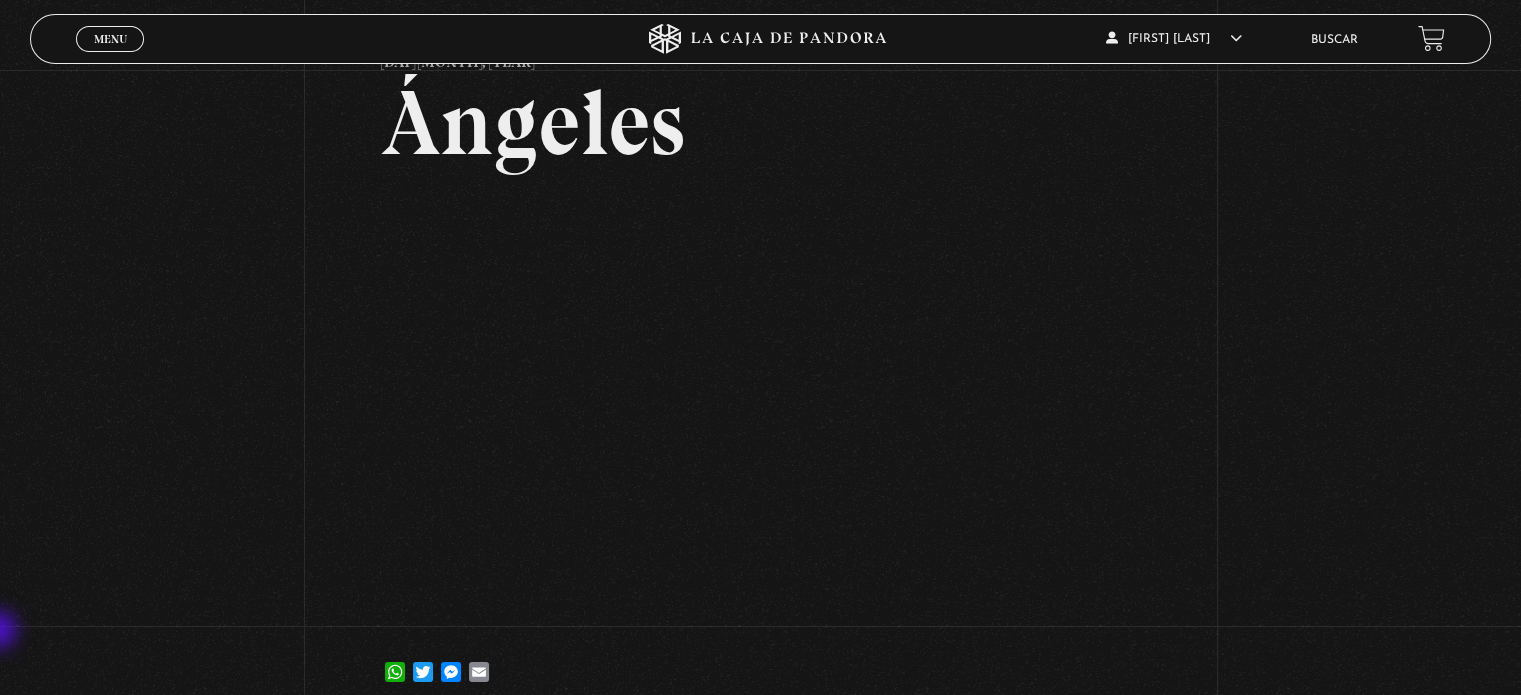 scroll, scrollTop: 107, scrollLeft: 0, axis: vertical 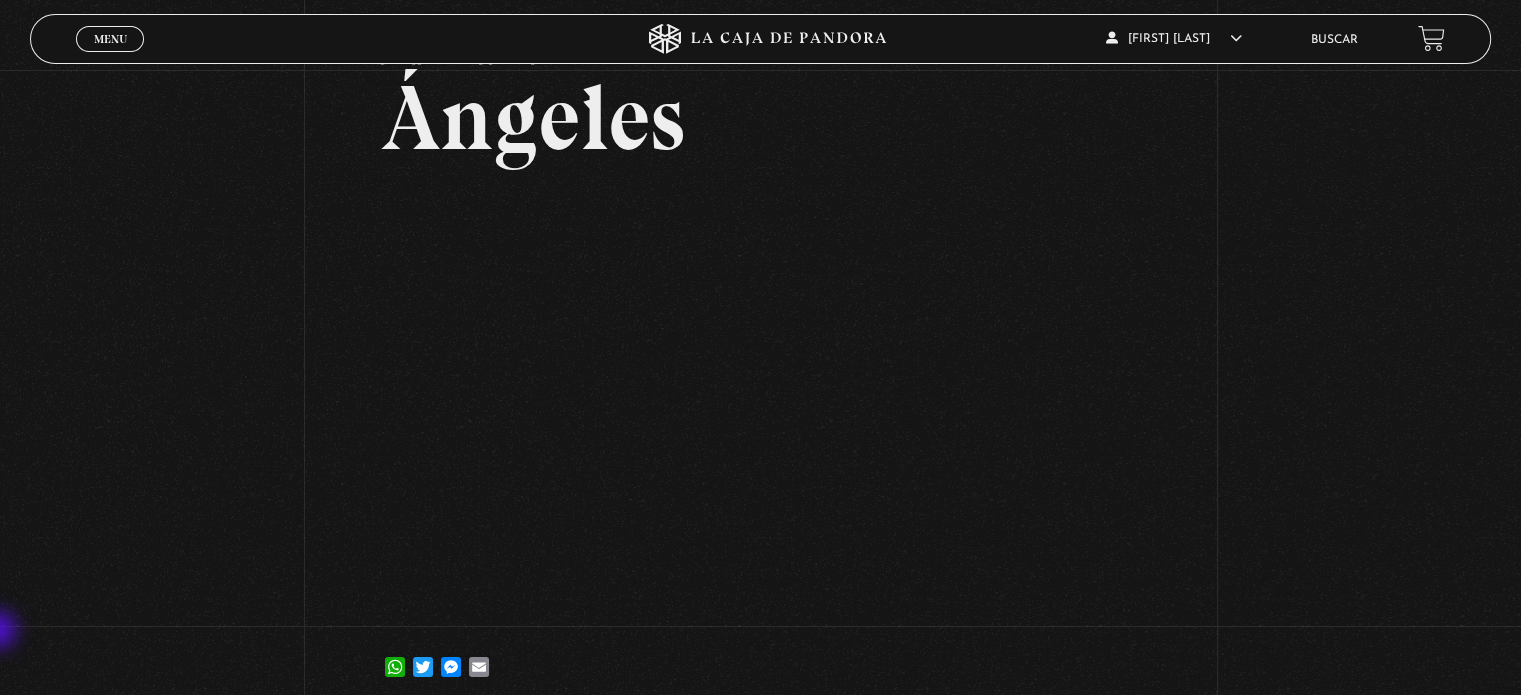 click on "Ángeles" at bounding box center [760, 118] 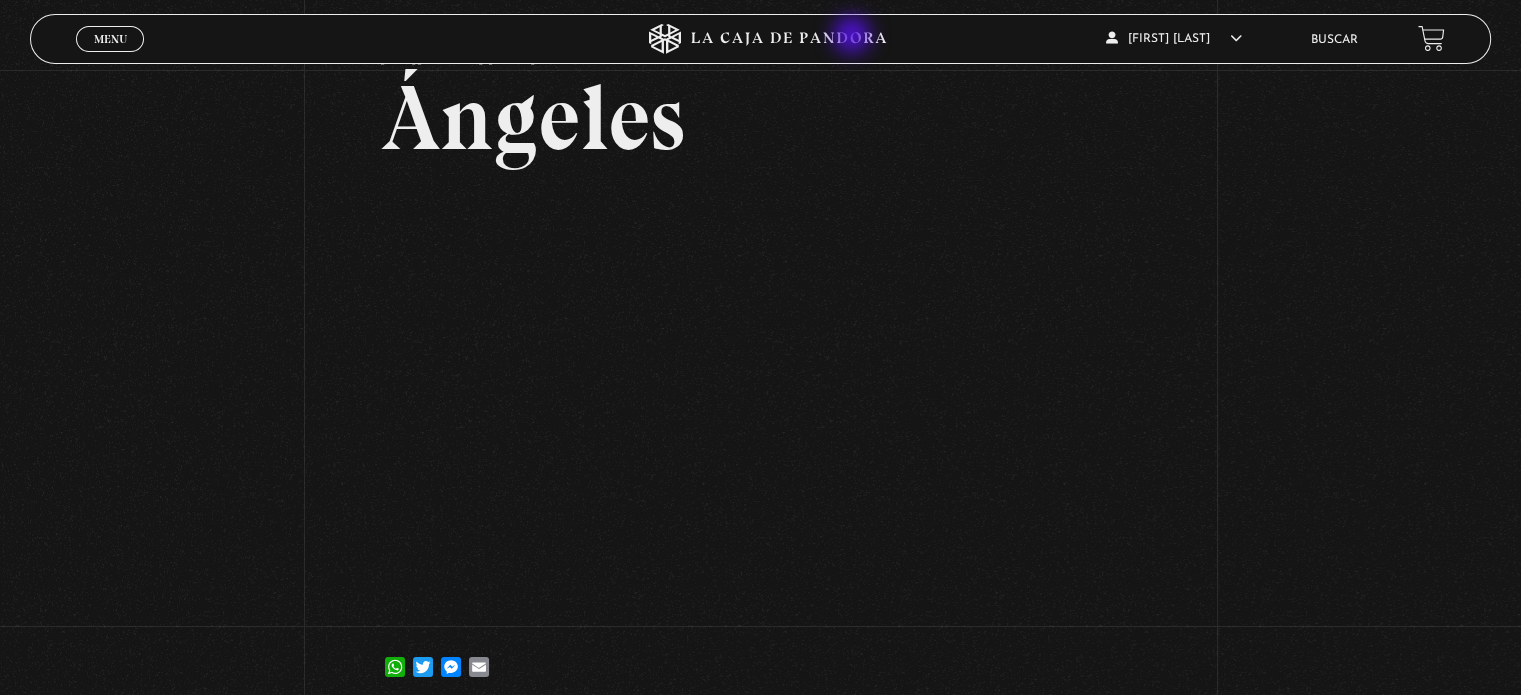 click on "Volver
[DAY] [MONTH], [YEAR]
[CITY]
WhatsApp Twitter Messenger Email" at bounding box center (760, 338) 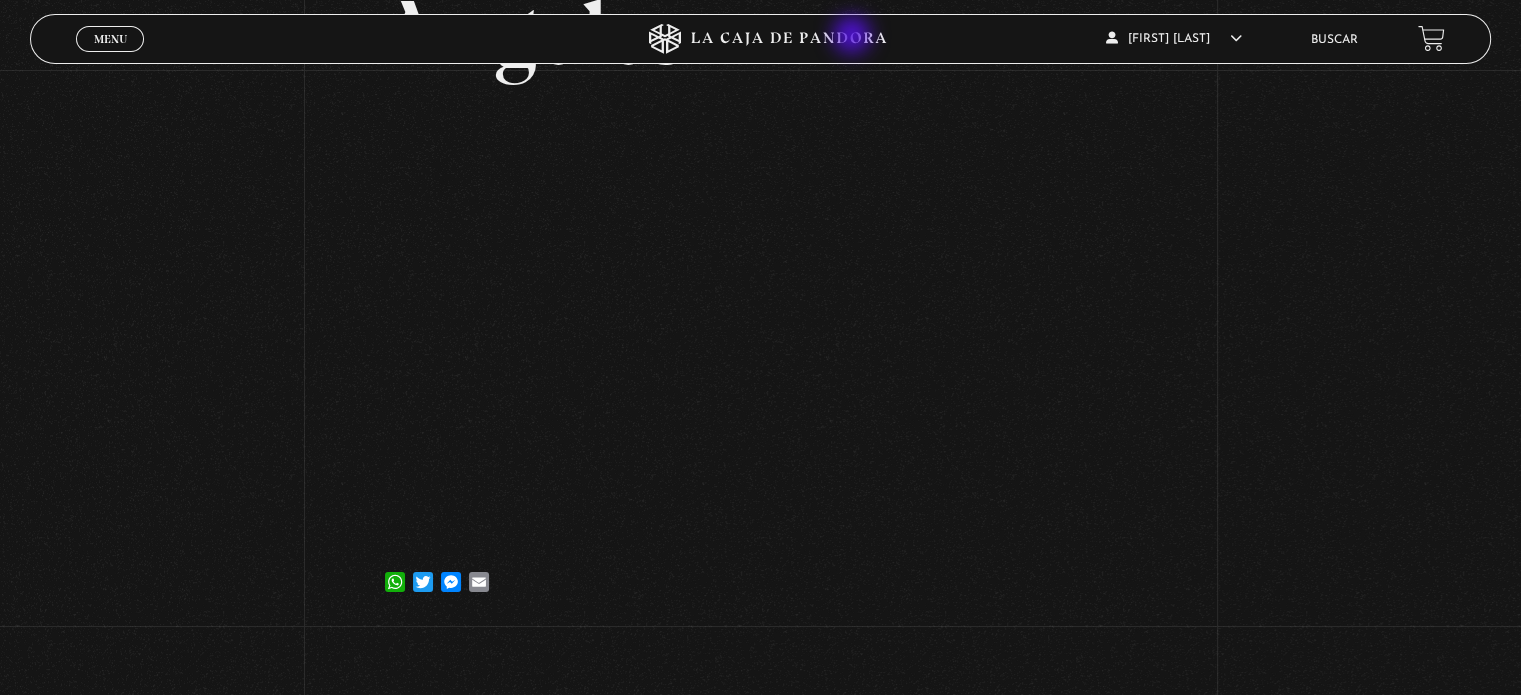 scroll, scrollTop: 192, scrollLeft: 0, axis: vertical 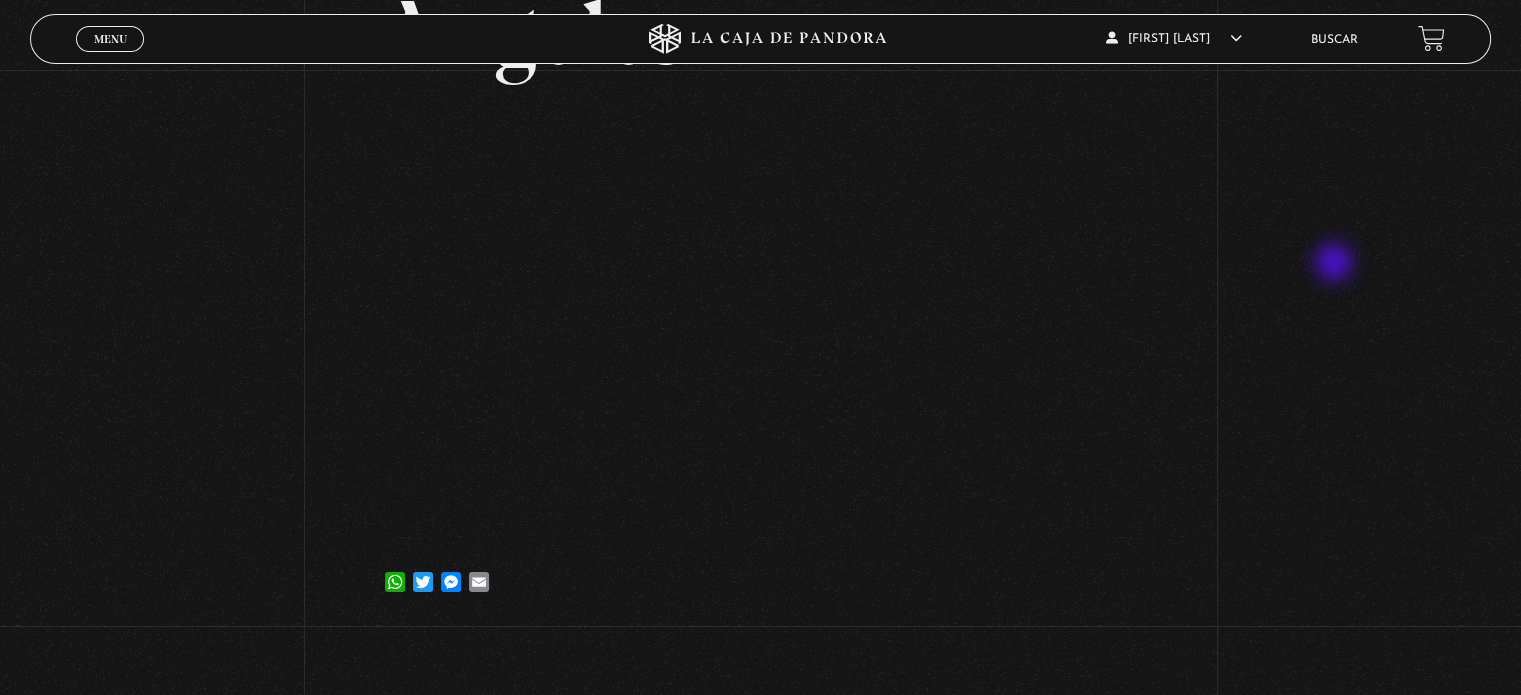 click on "Volver
[DAY] [MONTH], [YEAR]
[CITY]
WhatsApp Twitter Messenger Email" at bounding box center [760, 253] 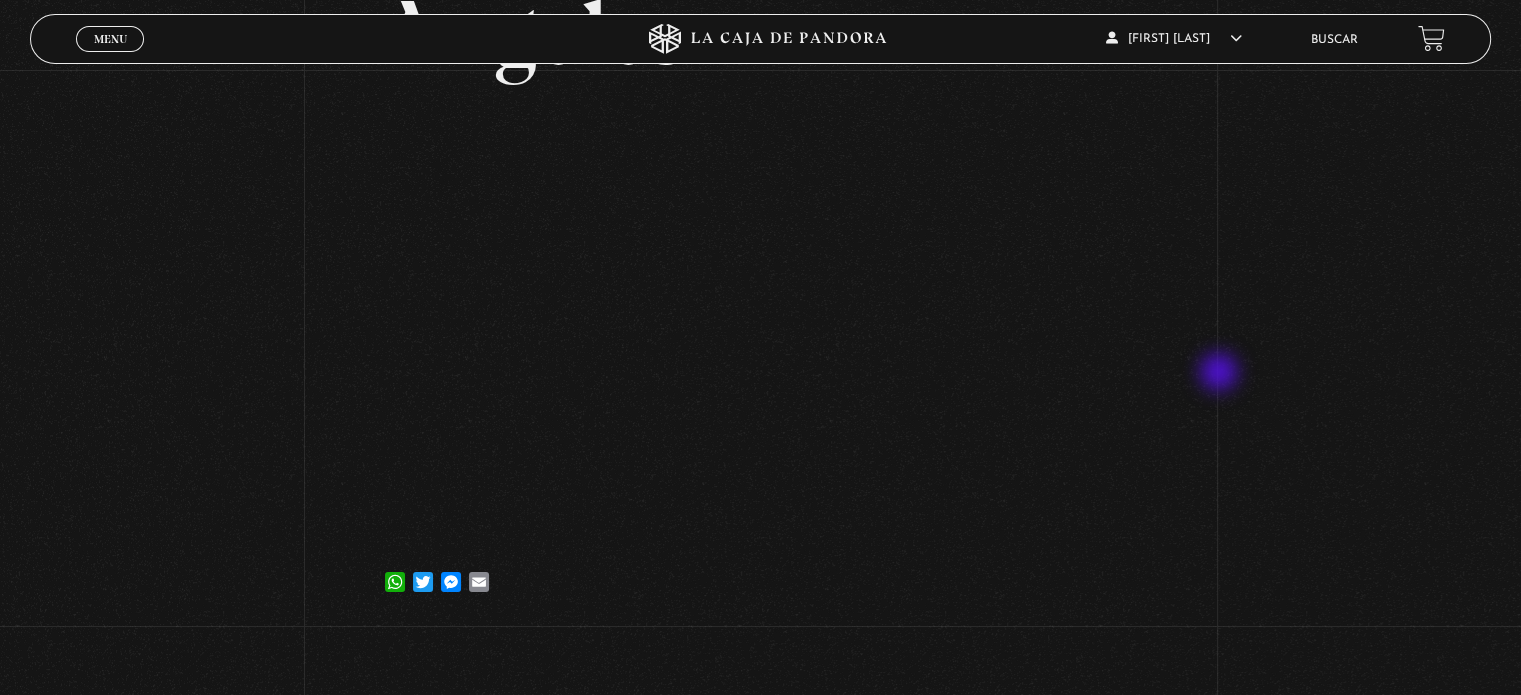 click on "Volver
[DAY] [MONTH], [YEAR]
[CITY]
WhatsApp Twitter Messenger Email" at bounding box center [760, 253] 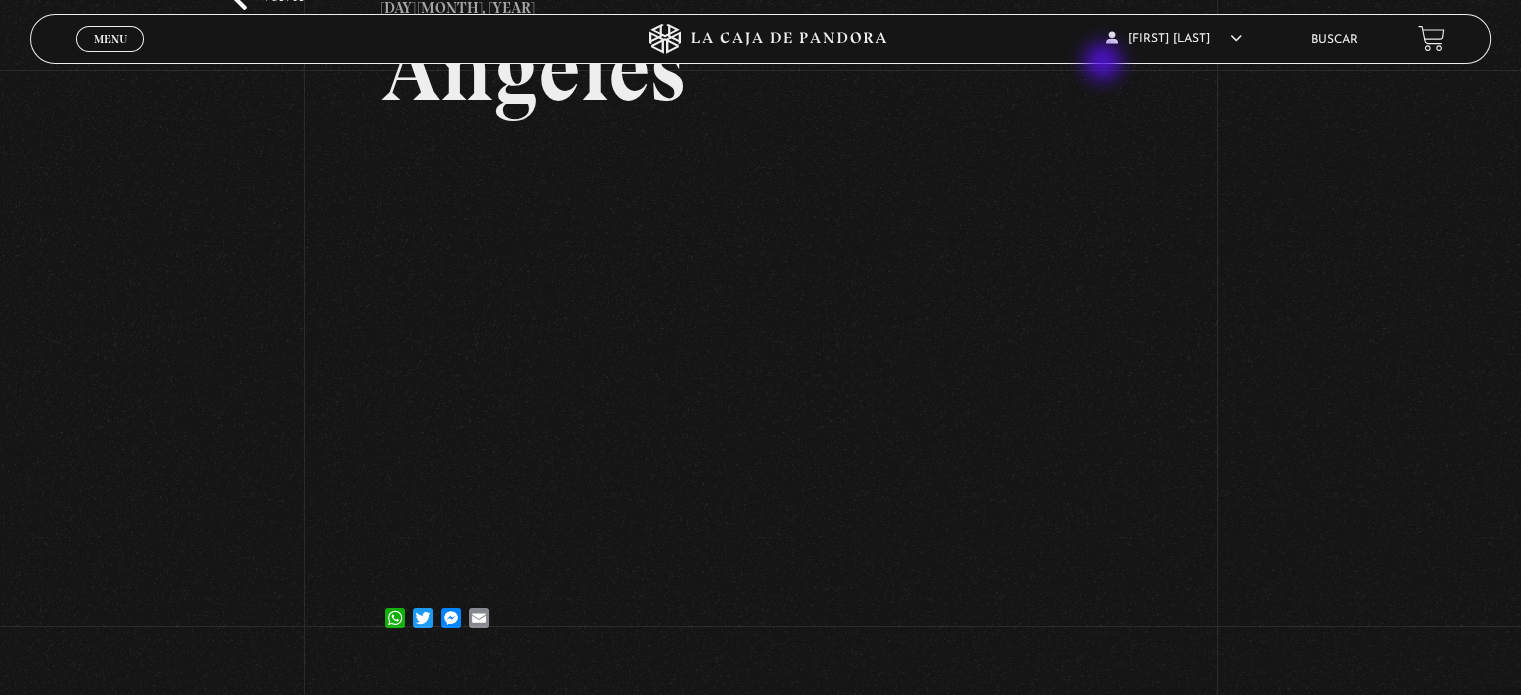 scroll, scrollTop: 157, scrollLeft: 0, axis: vertical 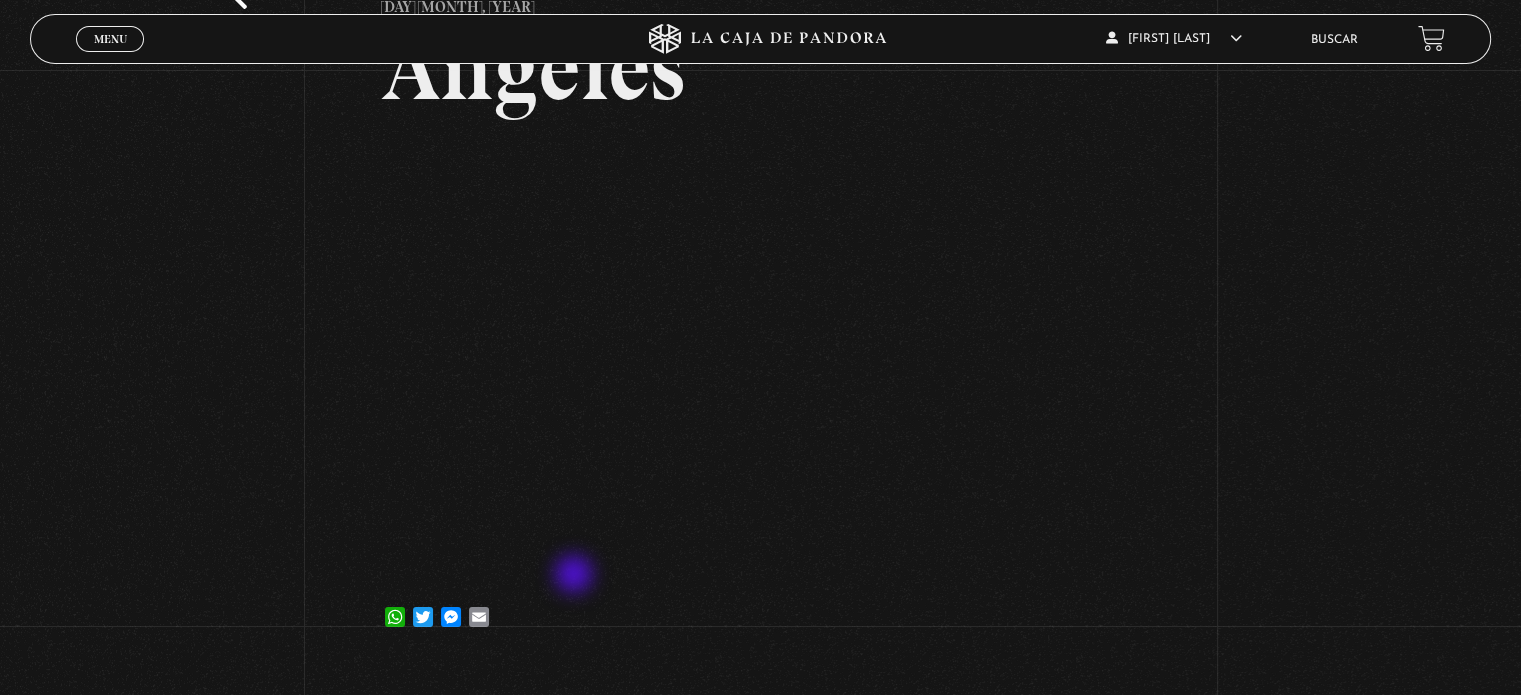 click on "[DAY] [MONTH], [YEAR]
[CITY]
WhatsApp Twitter Messenger Email" at bounding box center (760, 312) 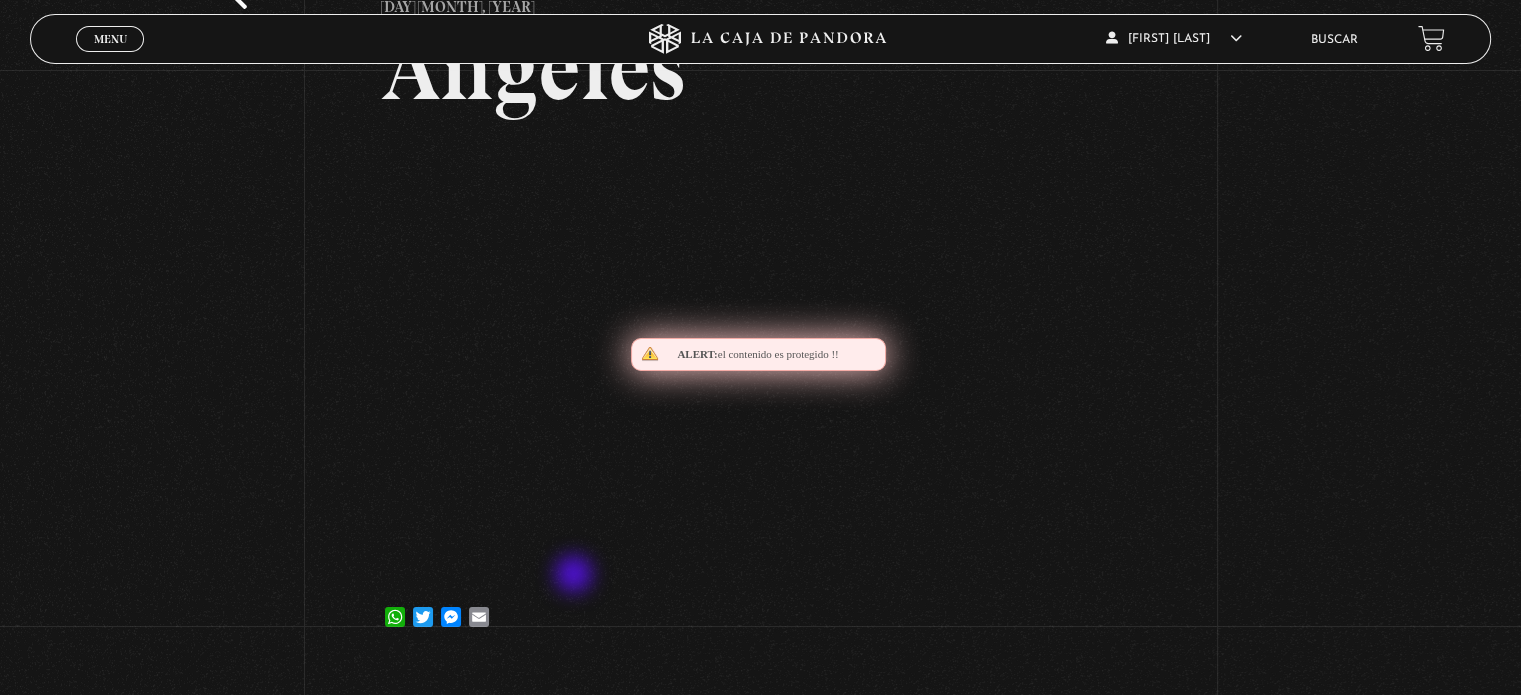 click on "[DAY] [MONTH], [YEAR]
[CITY]
WhatsApp Twitter Messenger Email" at bounding box center (760, 312) 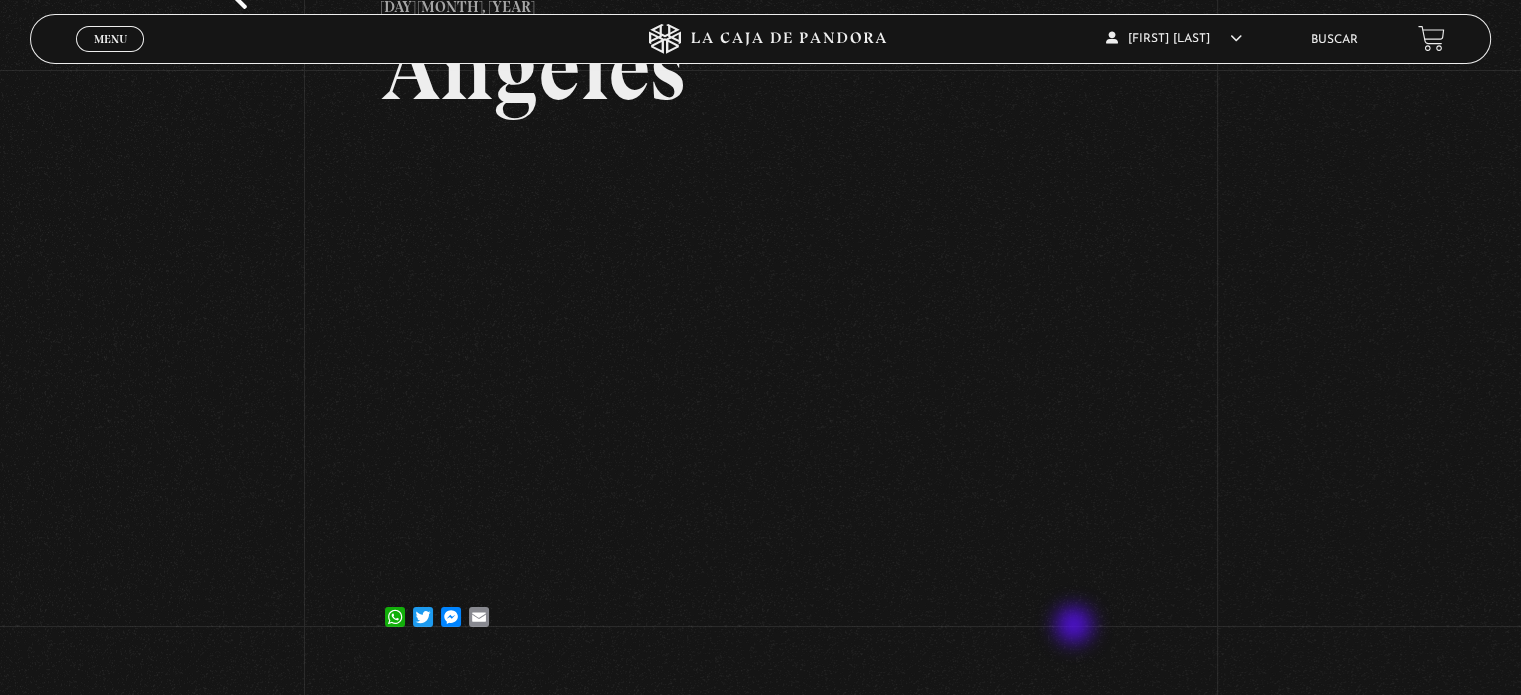 click on "WhatsApp Twitter Messenger Email" at bounding box center (760, 607) 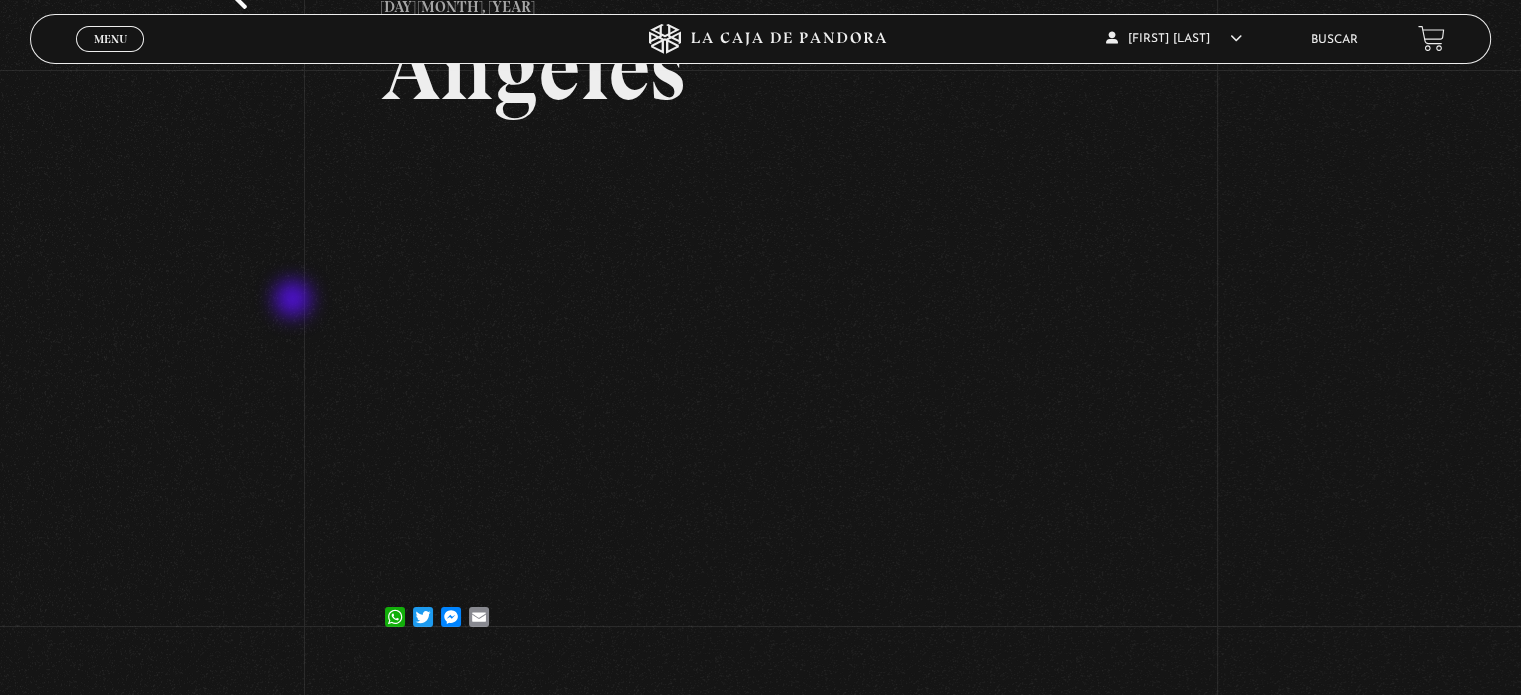 click on "Volver
[DAY] [MONTH], [YEAR]
[CITY]
WhatsApp Twitter Messenger Email" at bounding box center [760, 288] 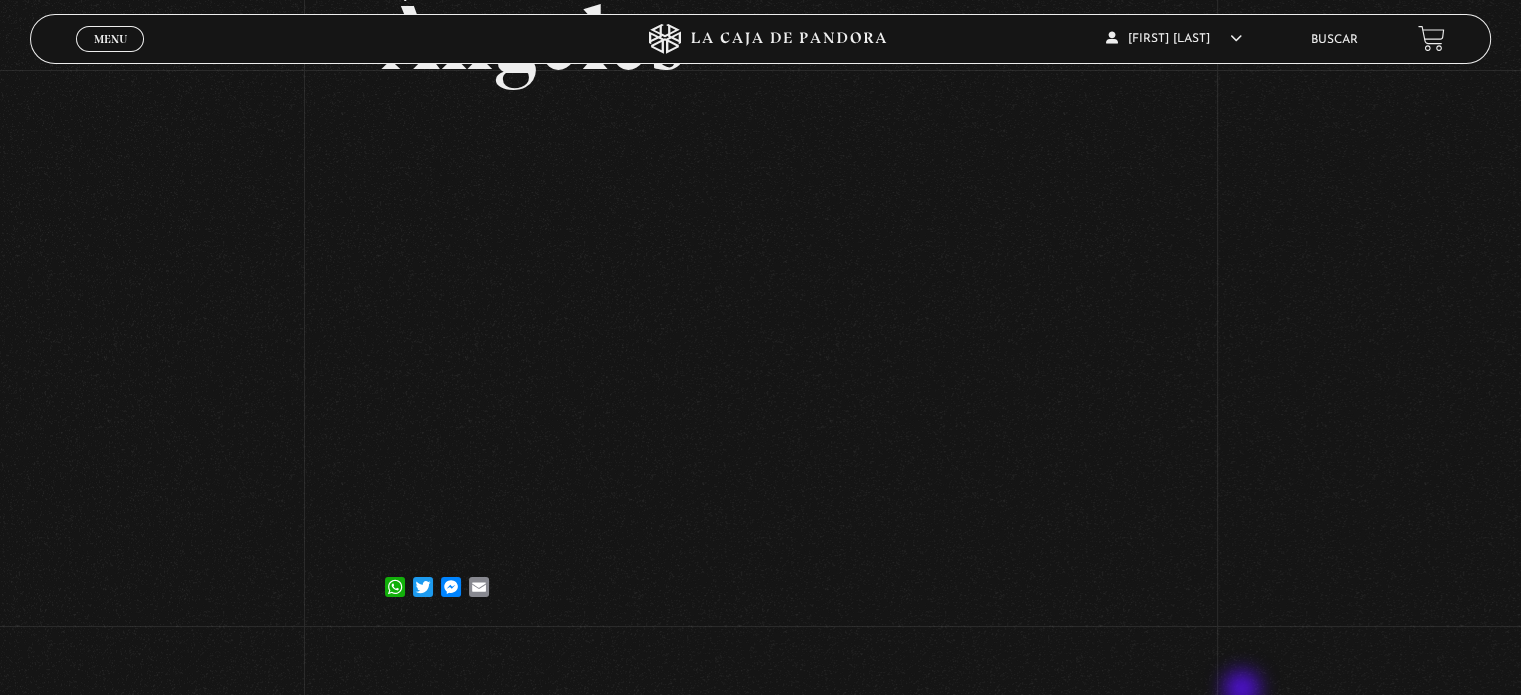 scroll, scrollTop: 196, scrollLeft: 0, axis: vertical 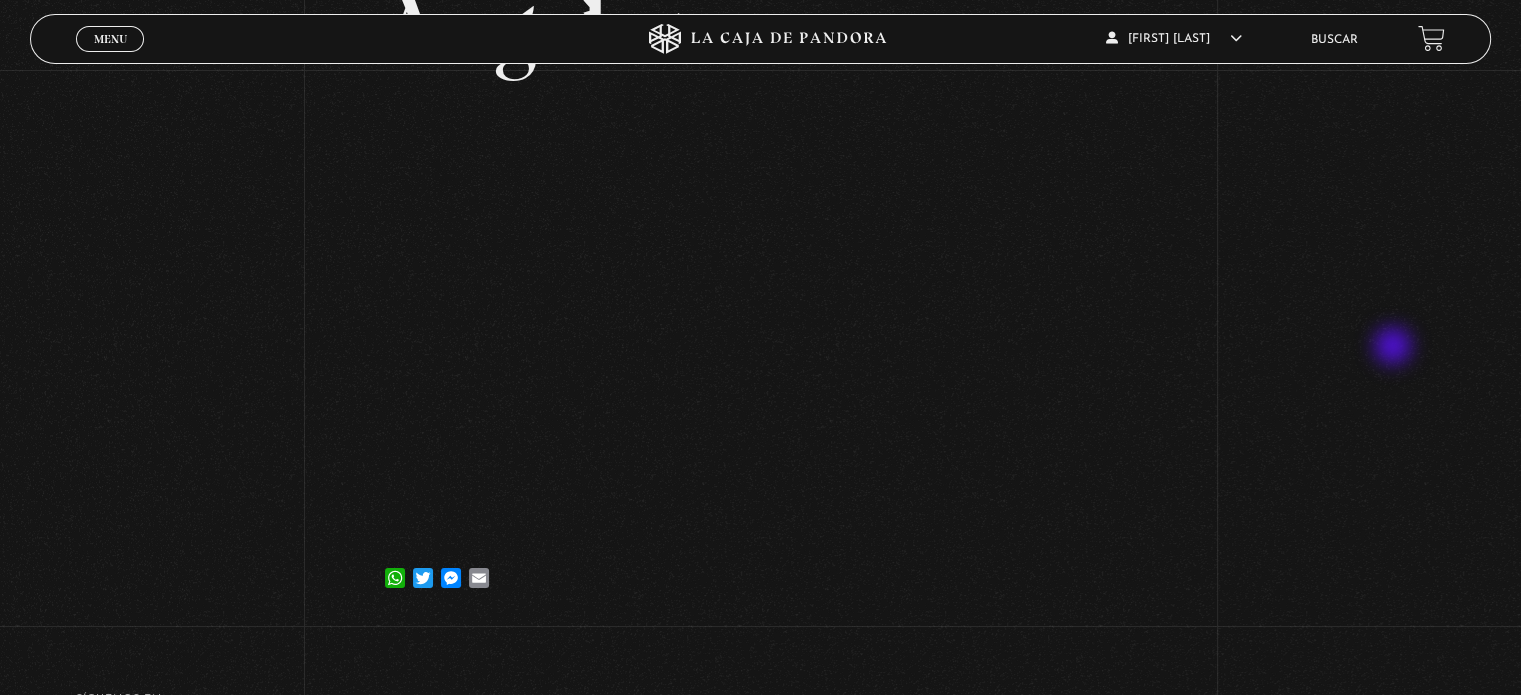 click on "Volver
[DAY] [MONTH], [YEAR]
[CITY]
WhatsApp Twitter Messenger Email" at bounding box center [760, 249] 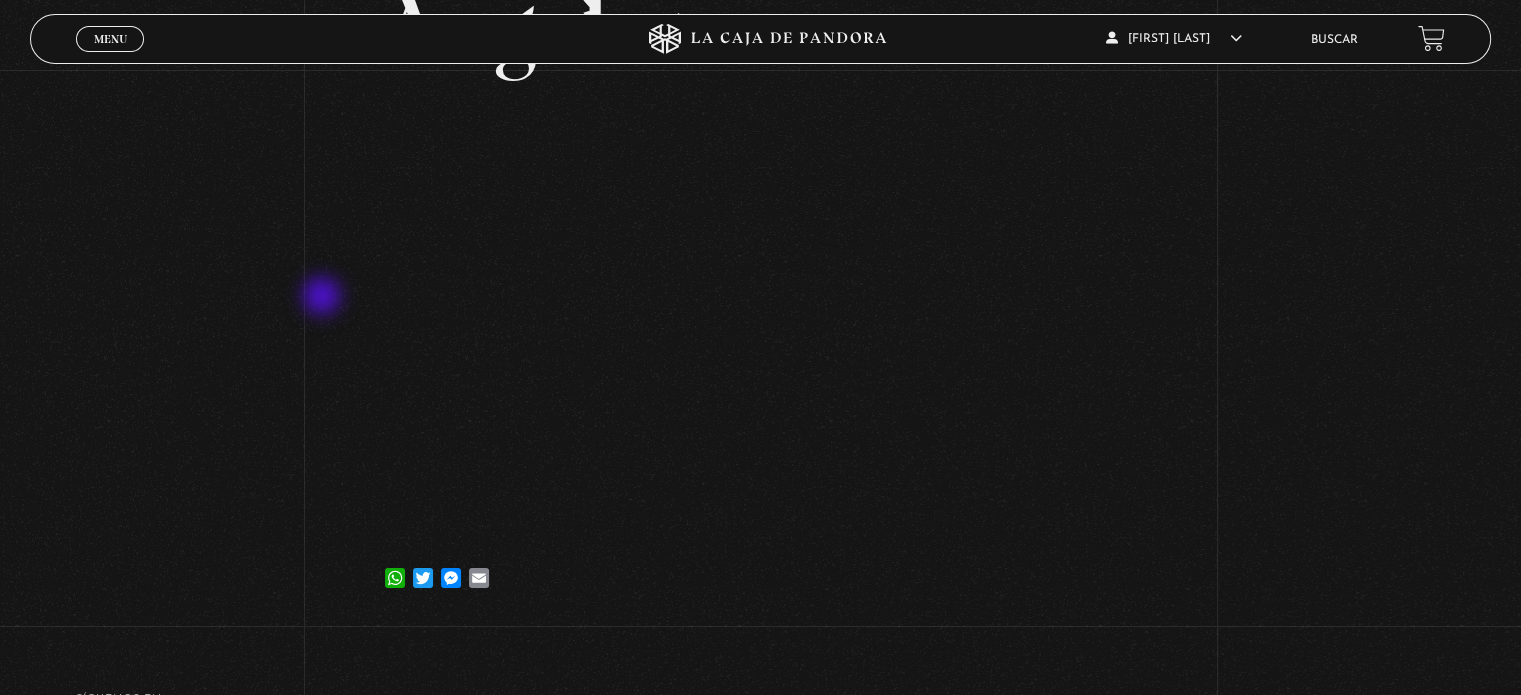 click on "Volver
[DAY] [MONTH], [YEAR]
[CITY]
WhatsApp Twitter Messenger Email" at bounding box center (760, 249) 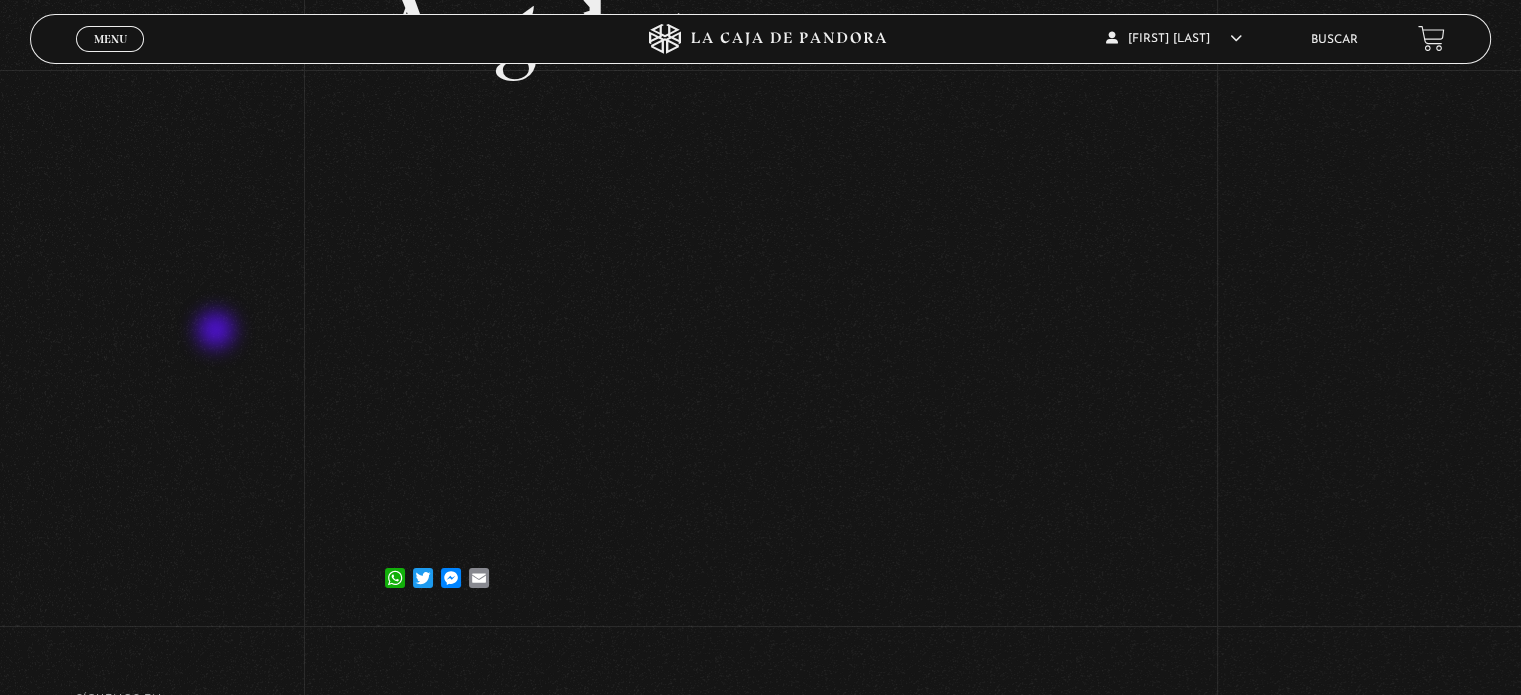 click on "Volver
[DAY] [MONTH], [YEAR]
[CITY]
WhatsApp Twitter Messenger Email" at bounding box center (760, 249) 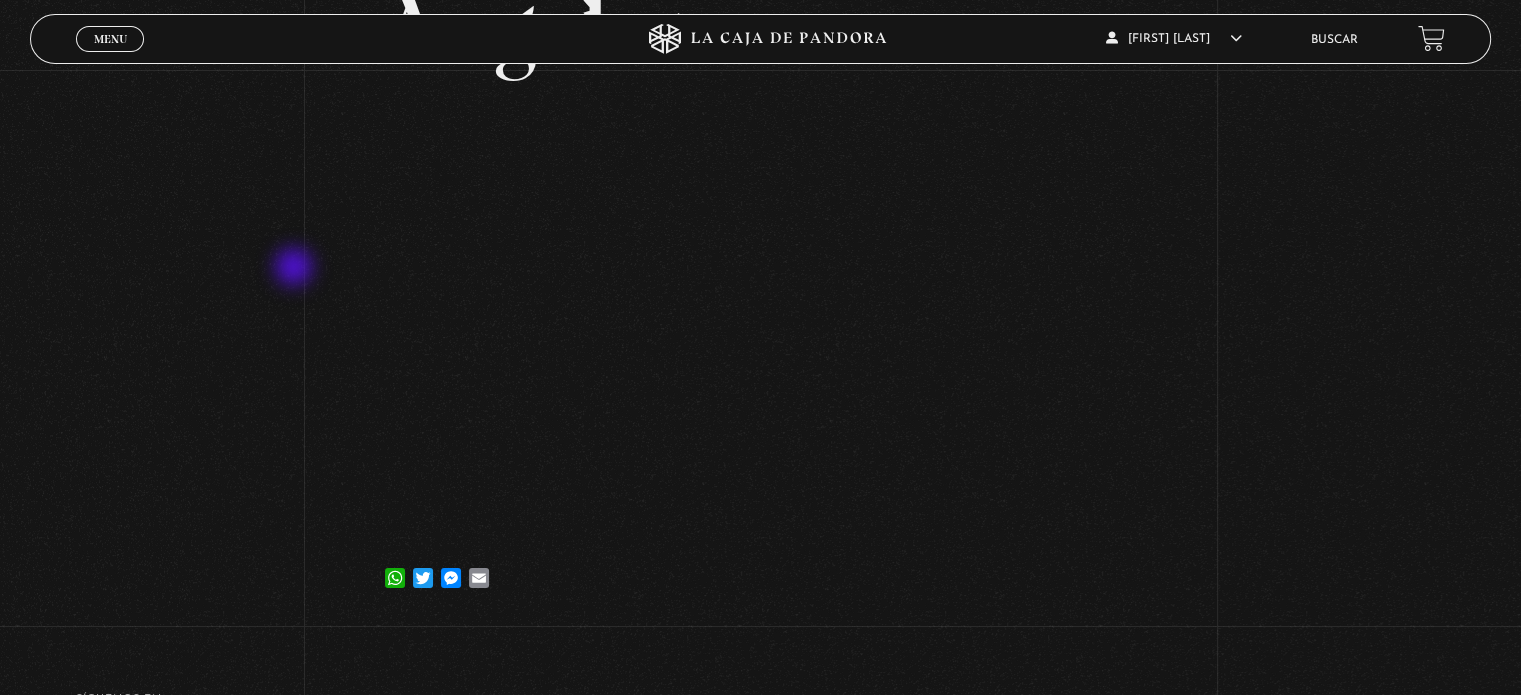 click on "Volver
[DAY] [MONTH], [YEAR]
[CITY]
WhatsApp Twitter Messenger Email" at bounding box center (760, 249) 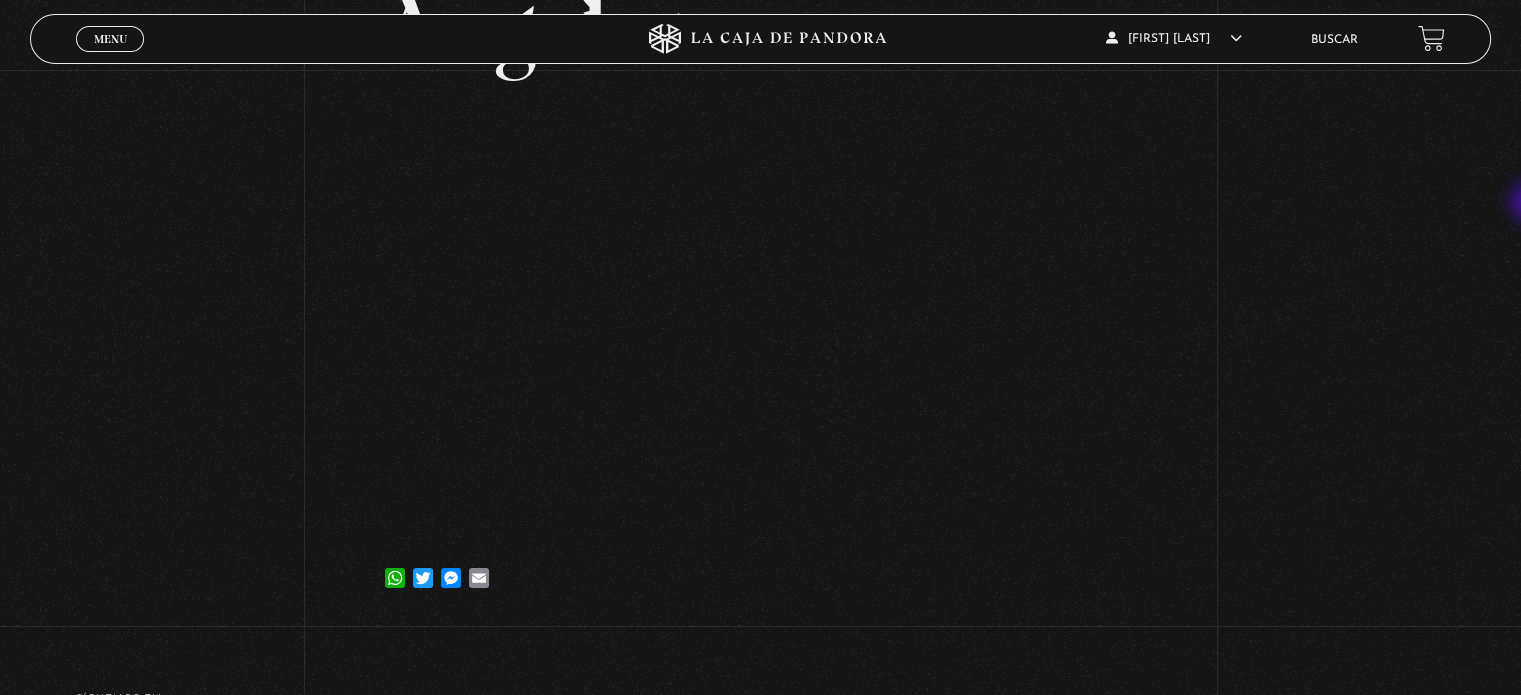 scroll, scrollTop: 0, scrollLeft: 0, axis: both 